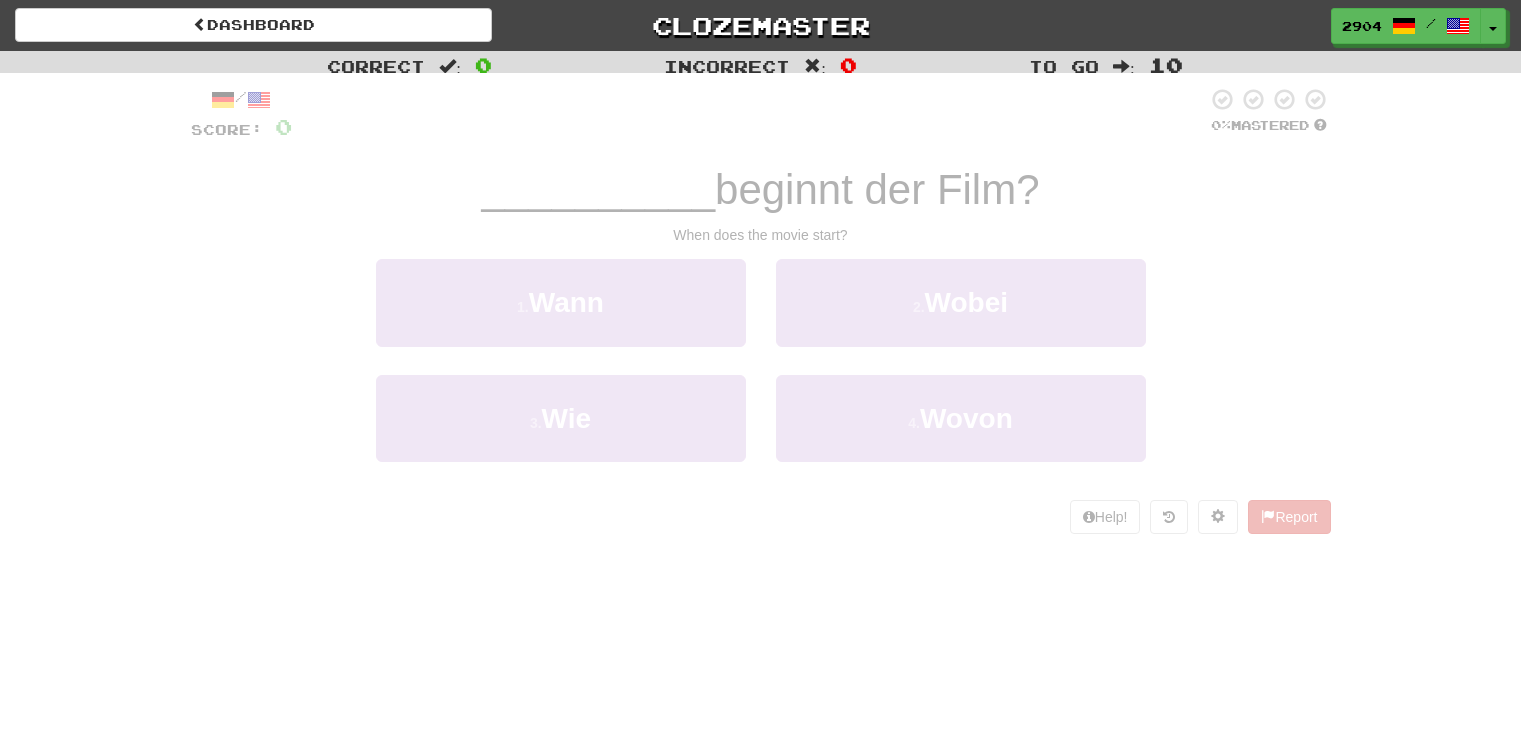 scroll, scrollTop: 0, scrollLeft: 0, axis: both 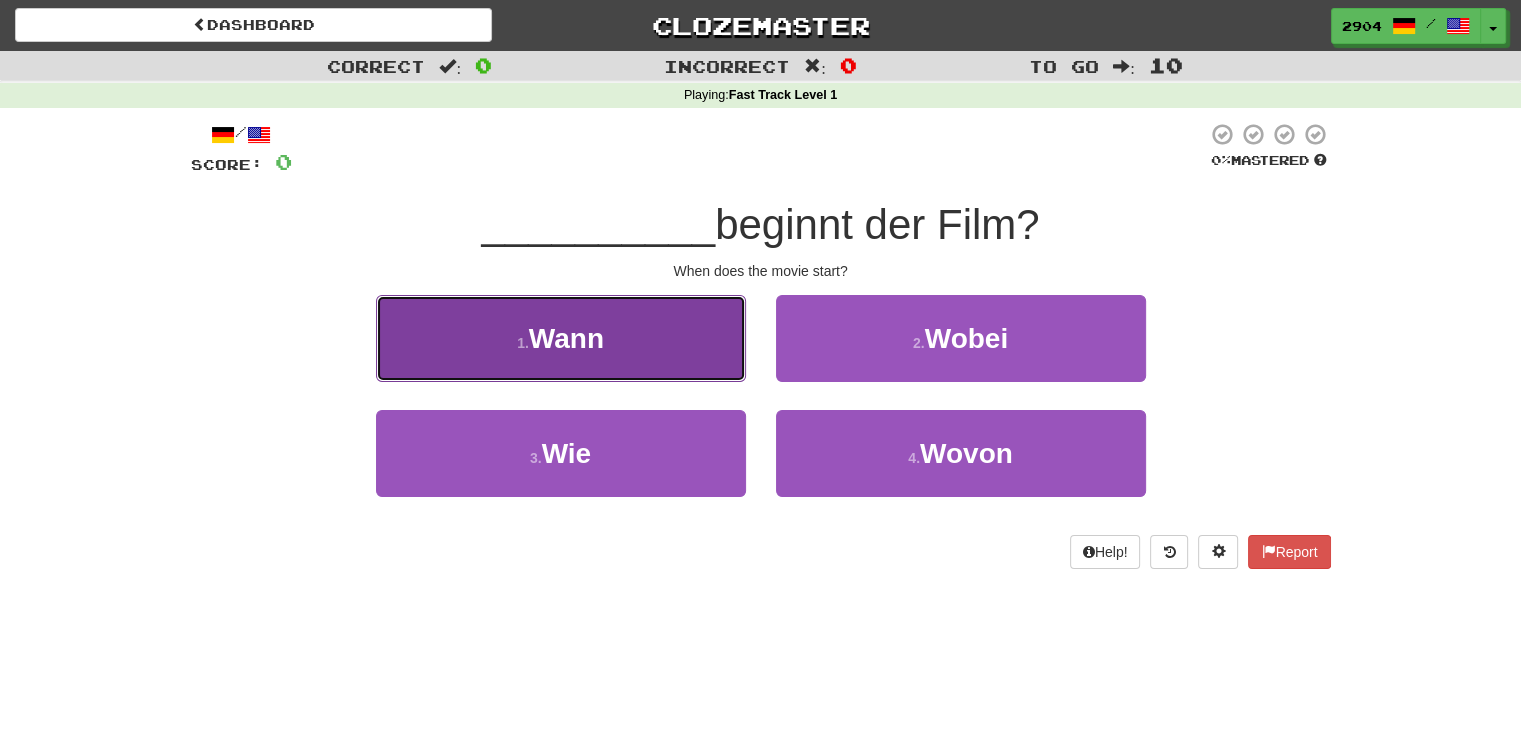 click on "1 .  [NAME]" at bounding box center [561, 338] 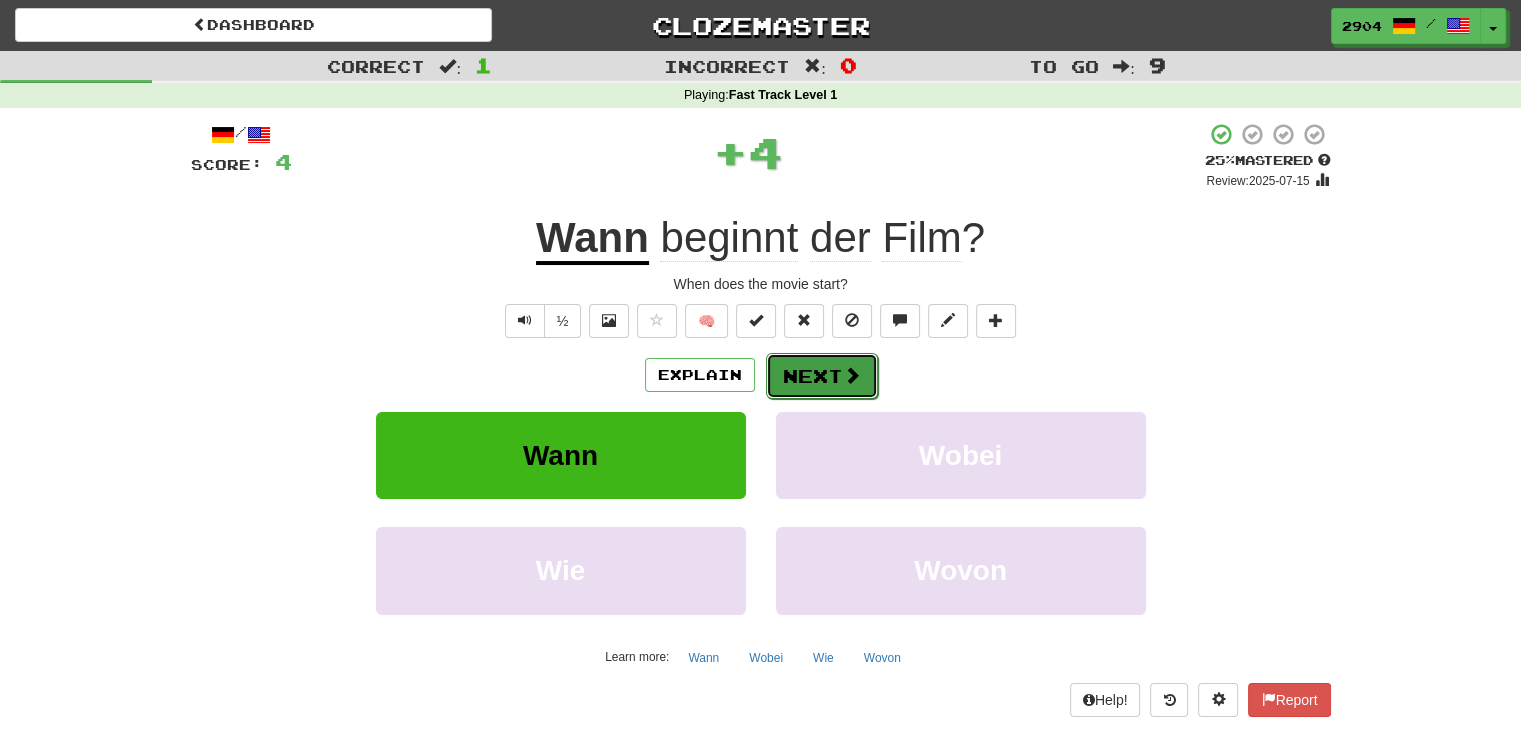click on "Next" at bounding box center (822, 376) 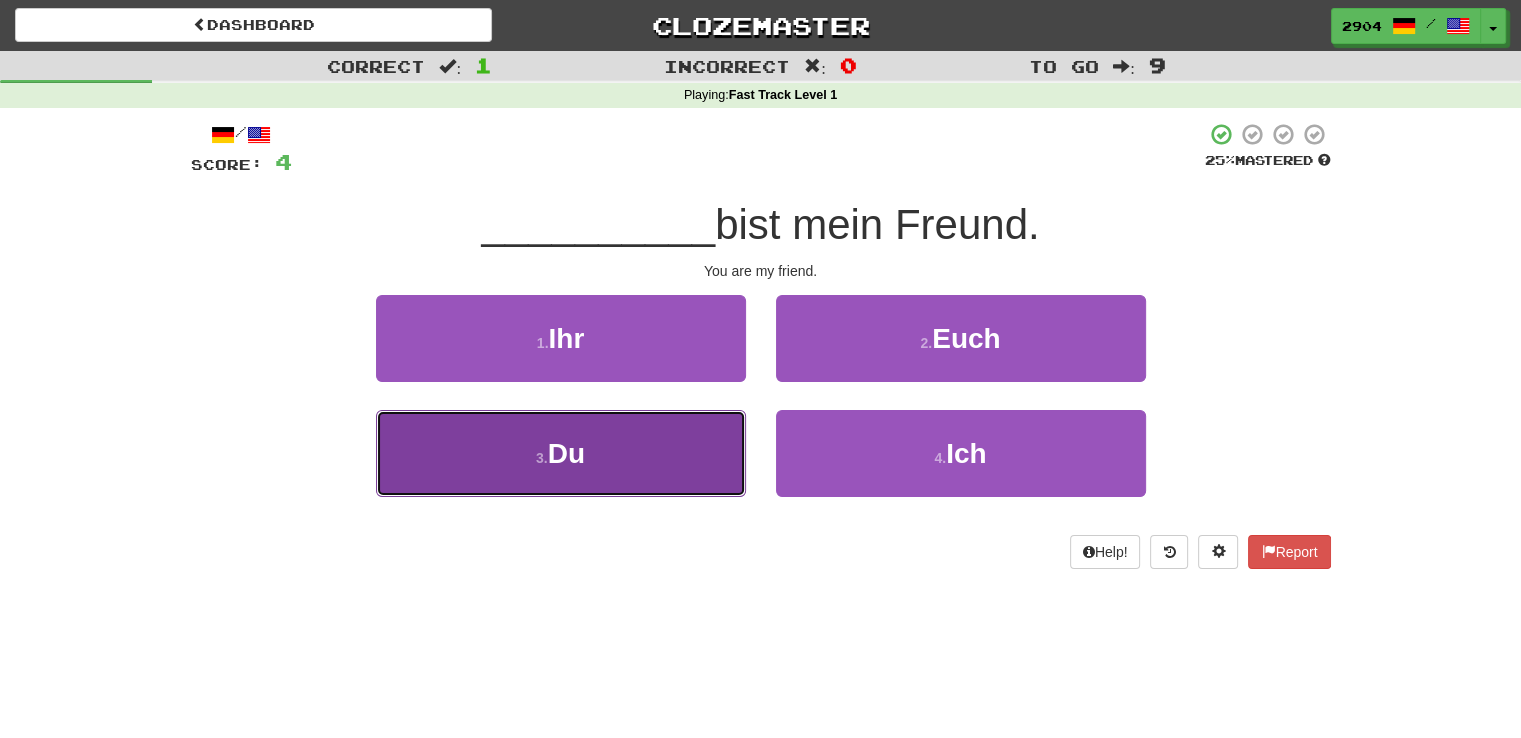 click on "3 .  Du" at bounding box center (561, 453) 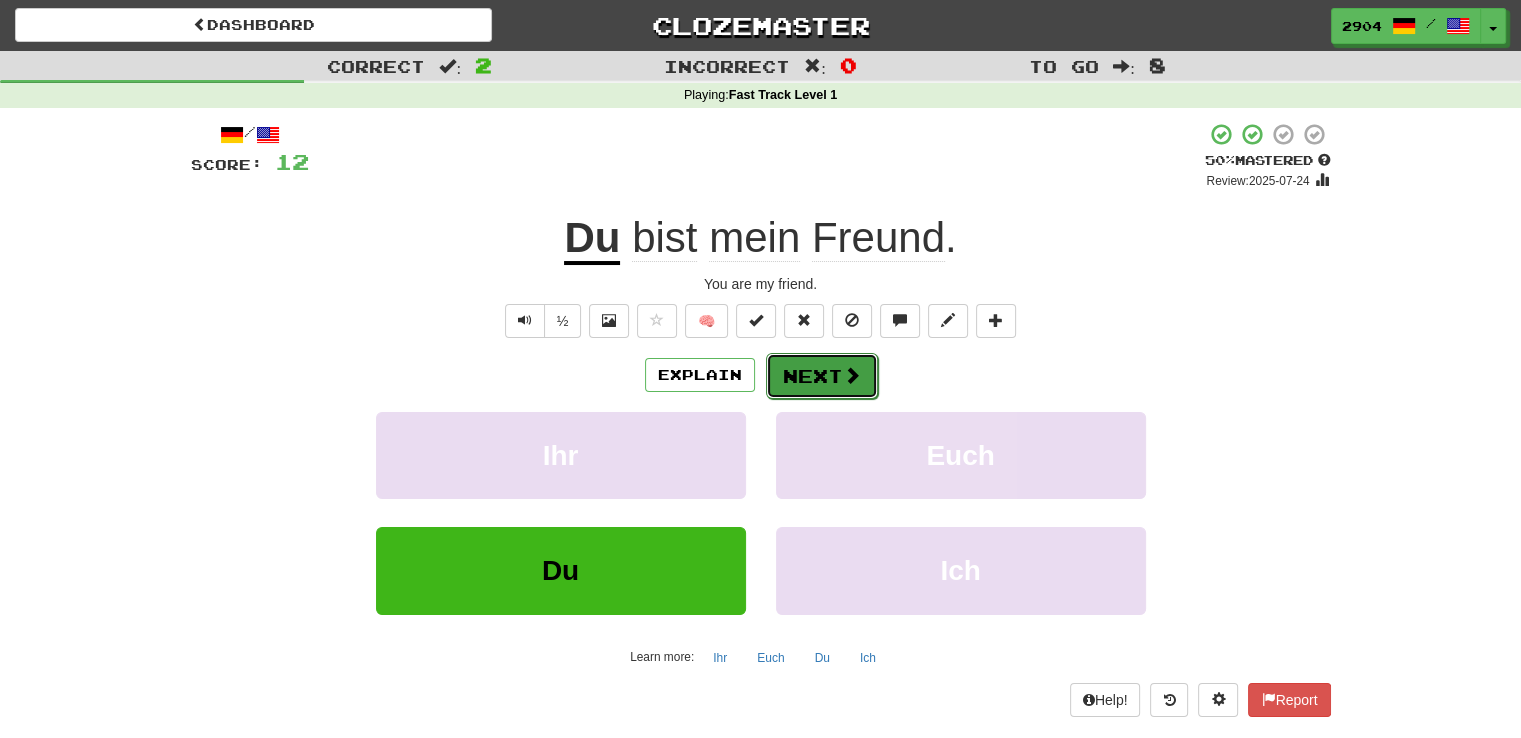 click on "Next" at bounding box center (822, 376) 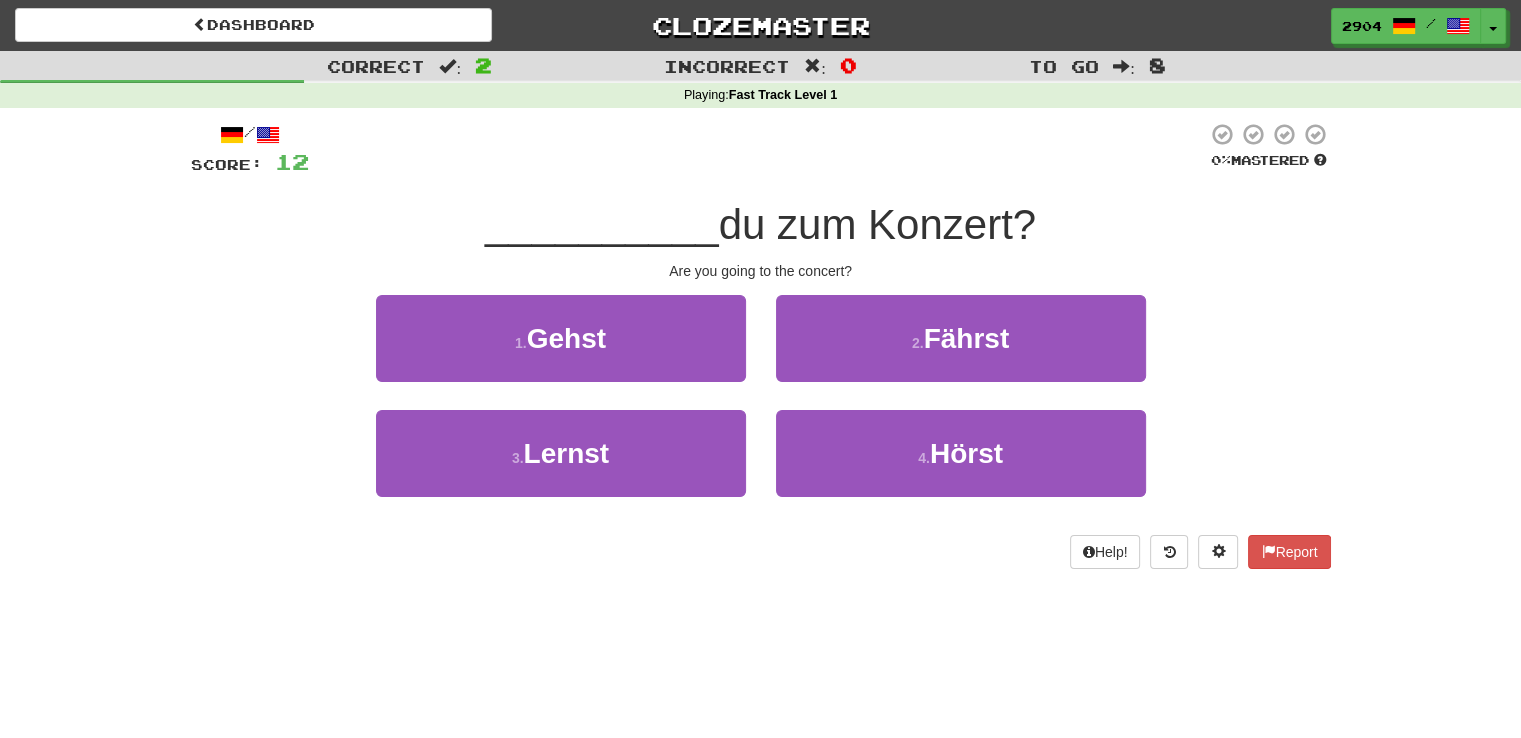 click on "1 .  [NAME]" at bounding box center (561, 352) 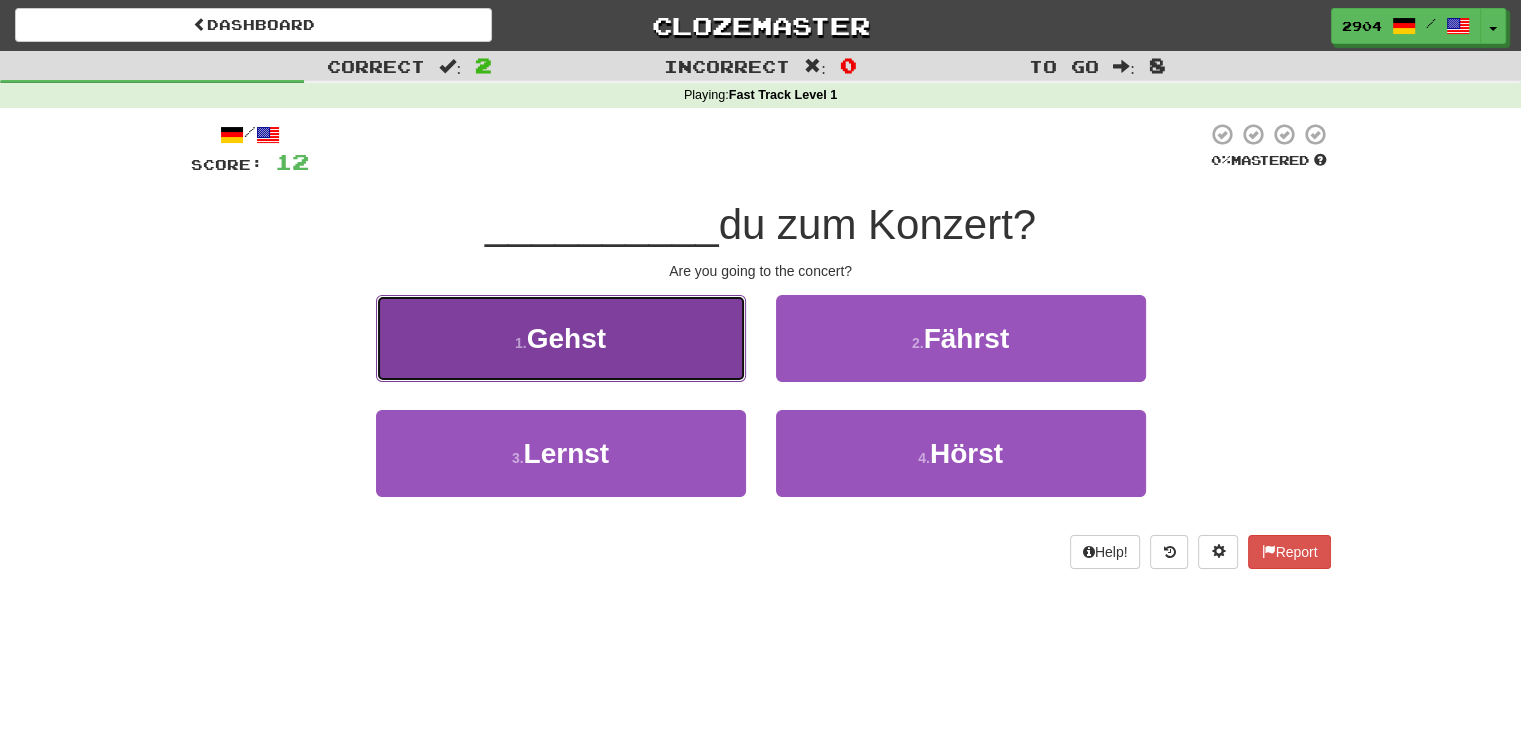 click on "1 .  [NAME]" at bounding box center [561, 338] 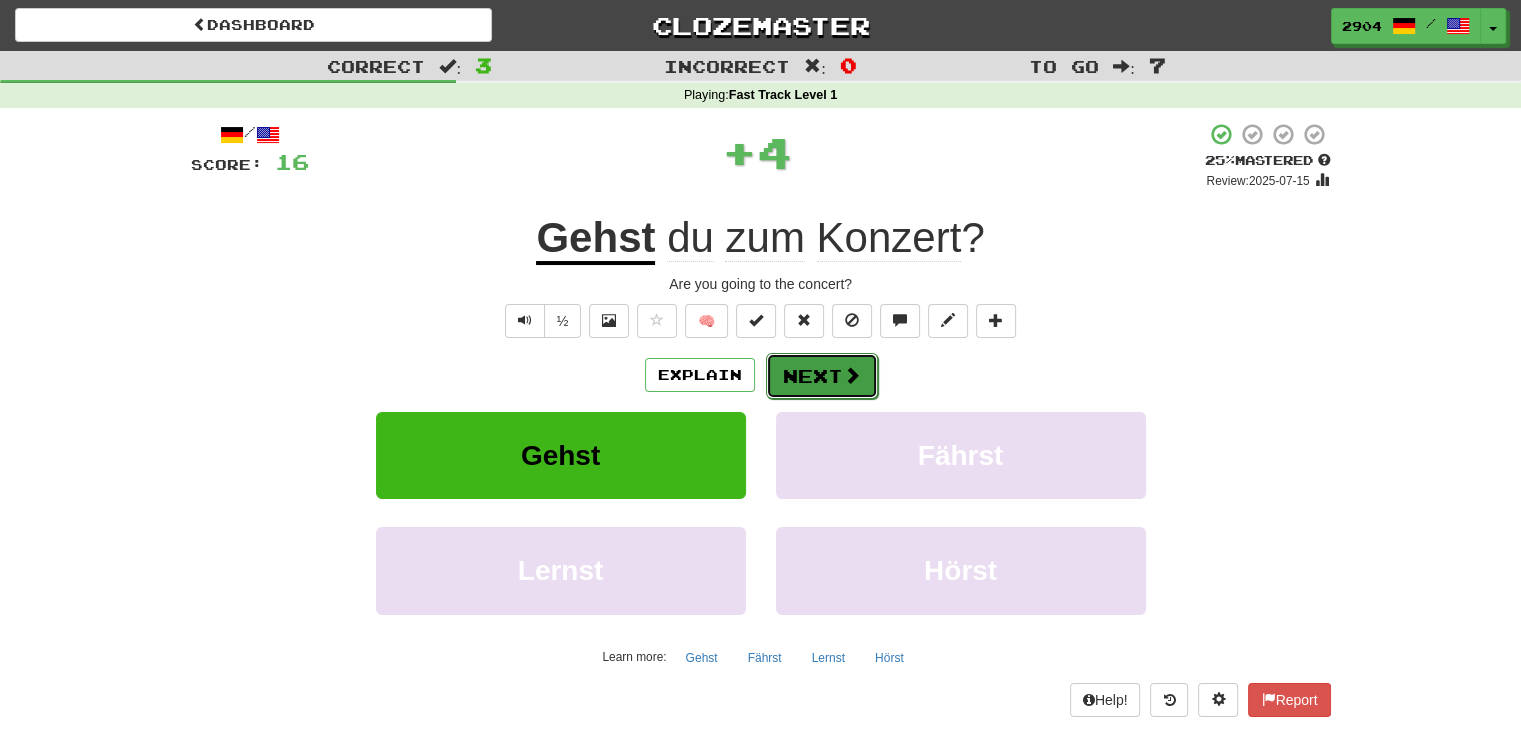 click on "Next" at bounding box center [822, 376] 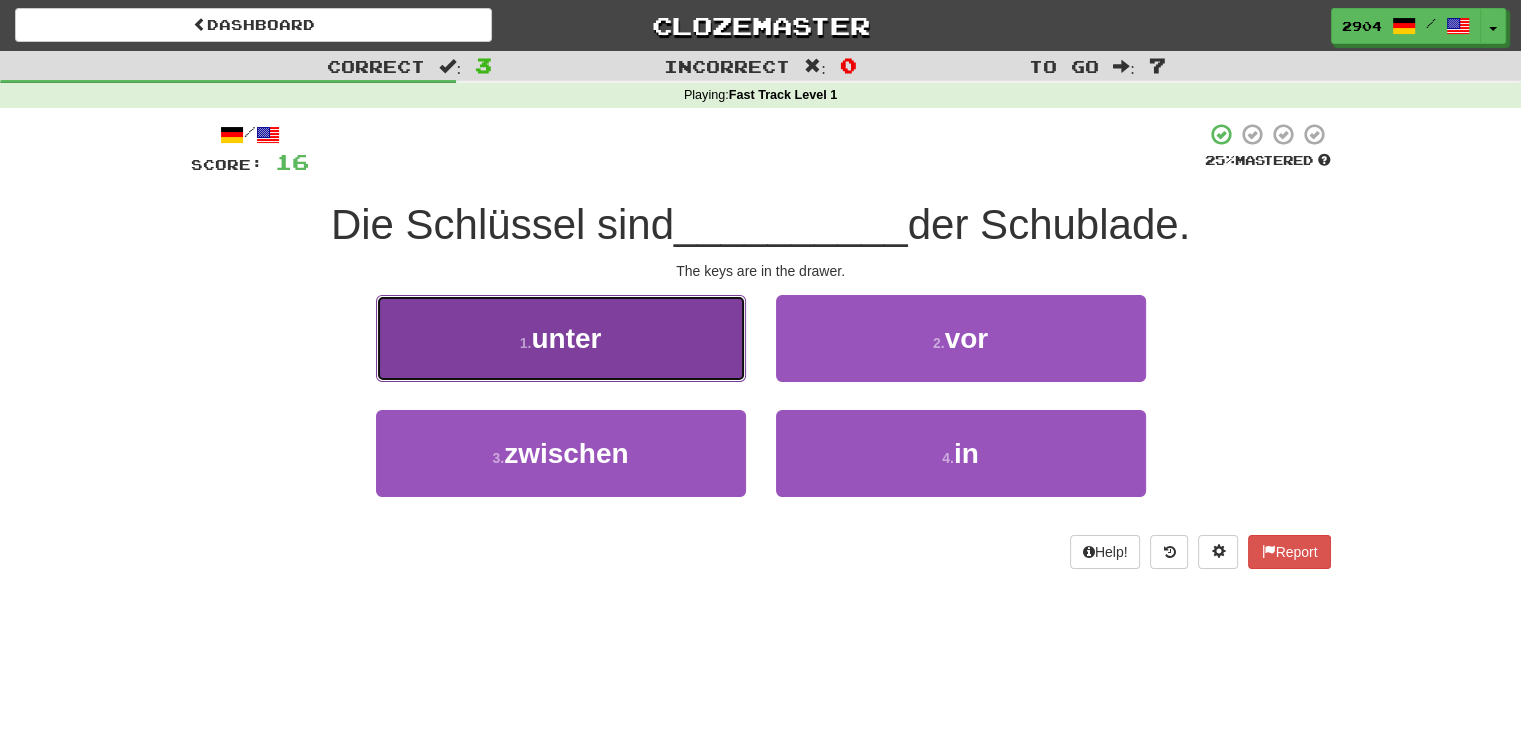 click on "1 .  [NAME]" at bounding box center [561, 338] 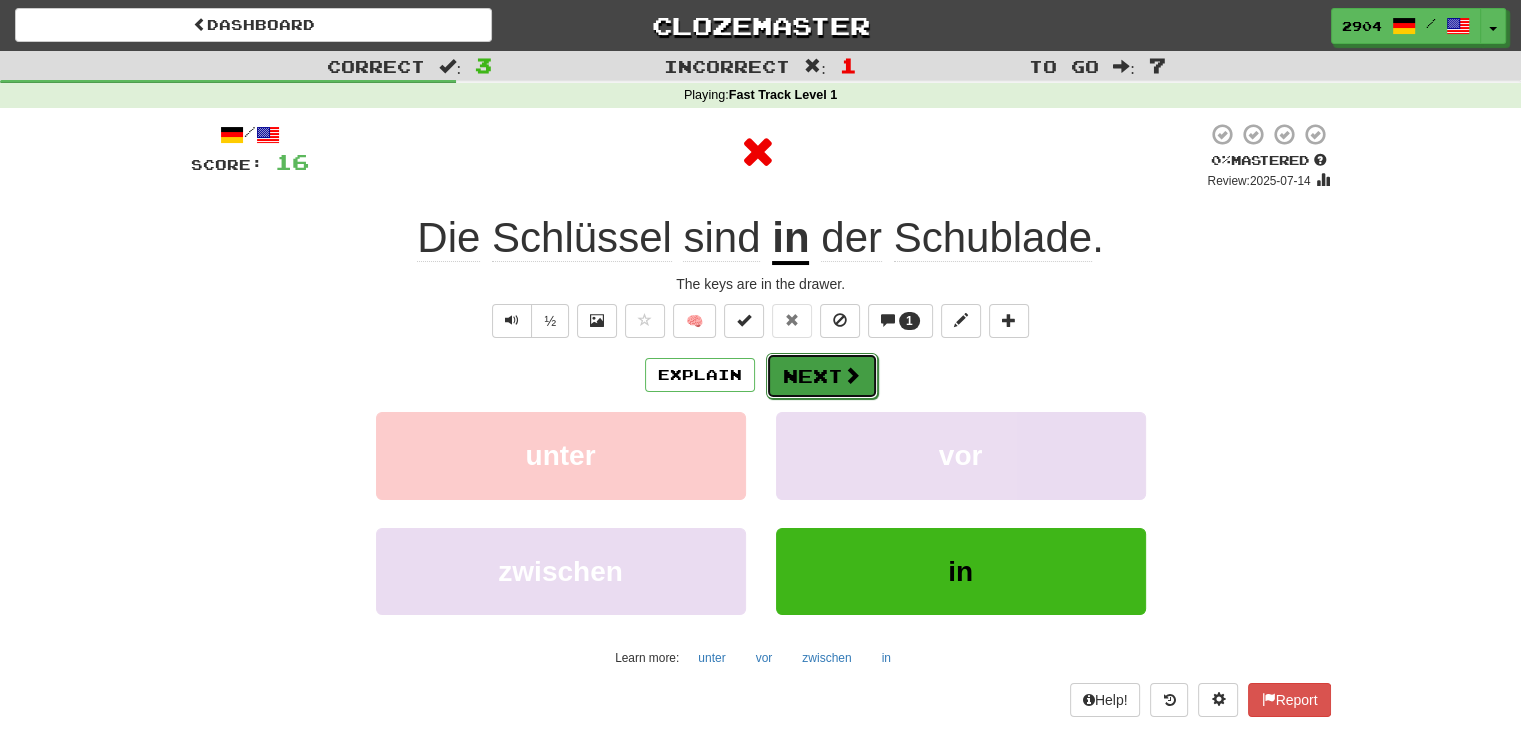 click on "Next" at bounding box center [822, 376] 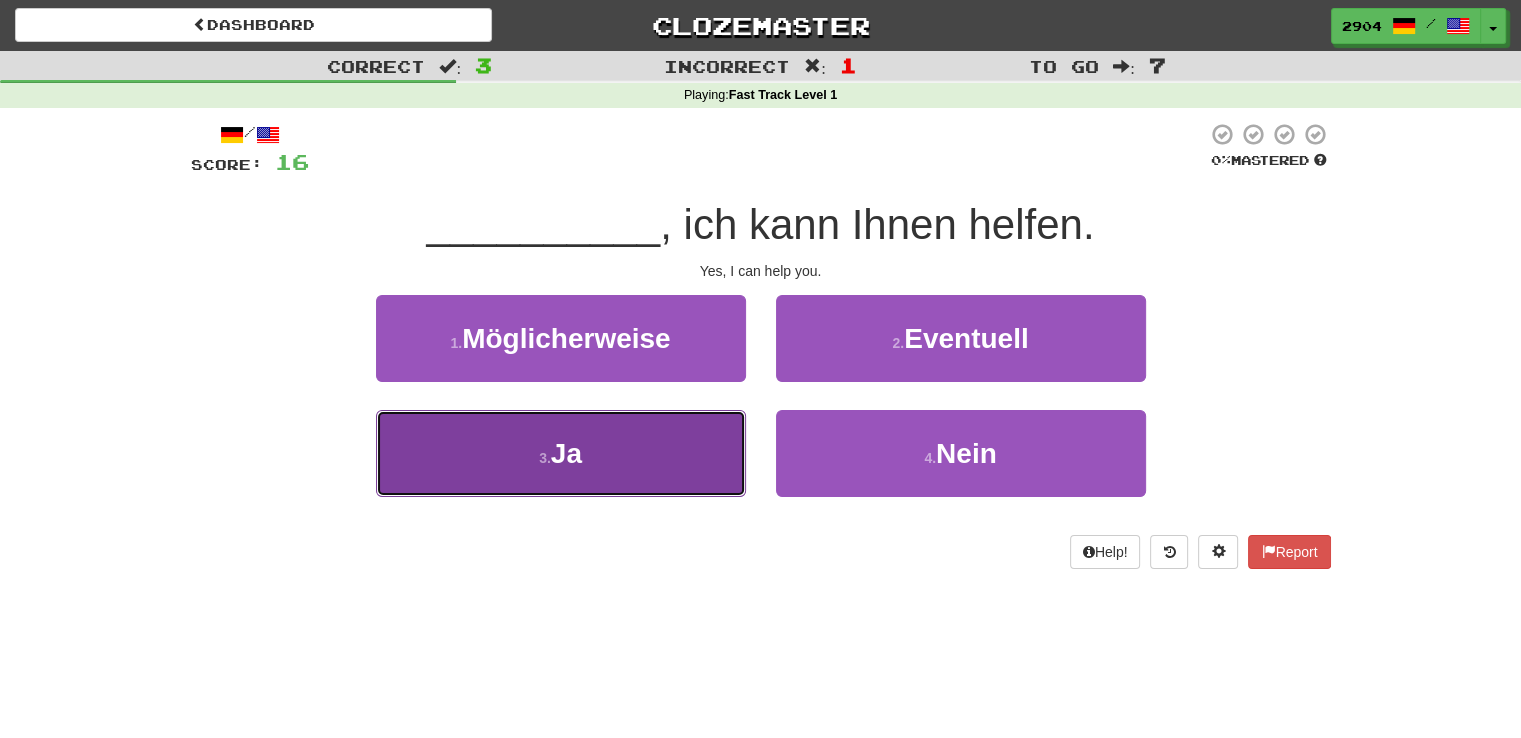 click on "3 .  Ja" at bounding box center (561, 453) 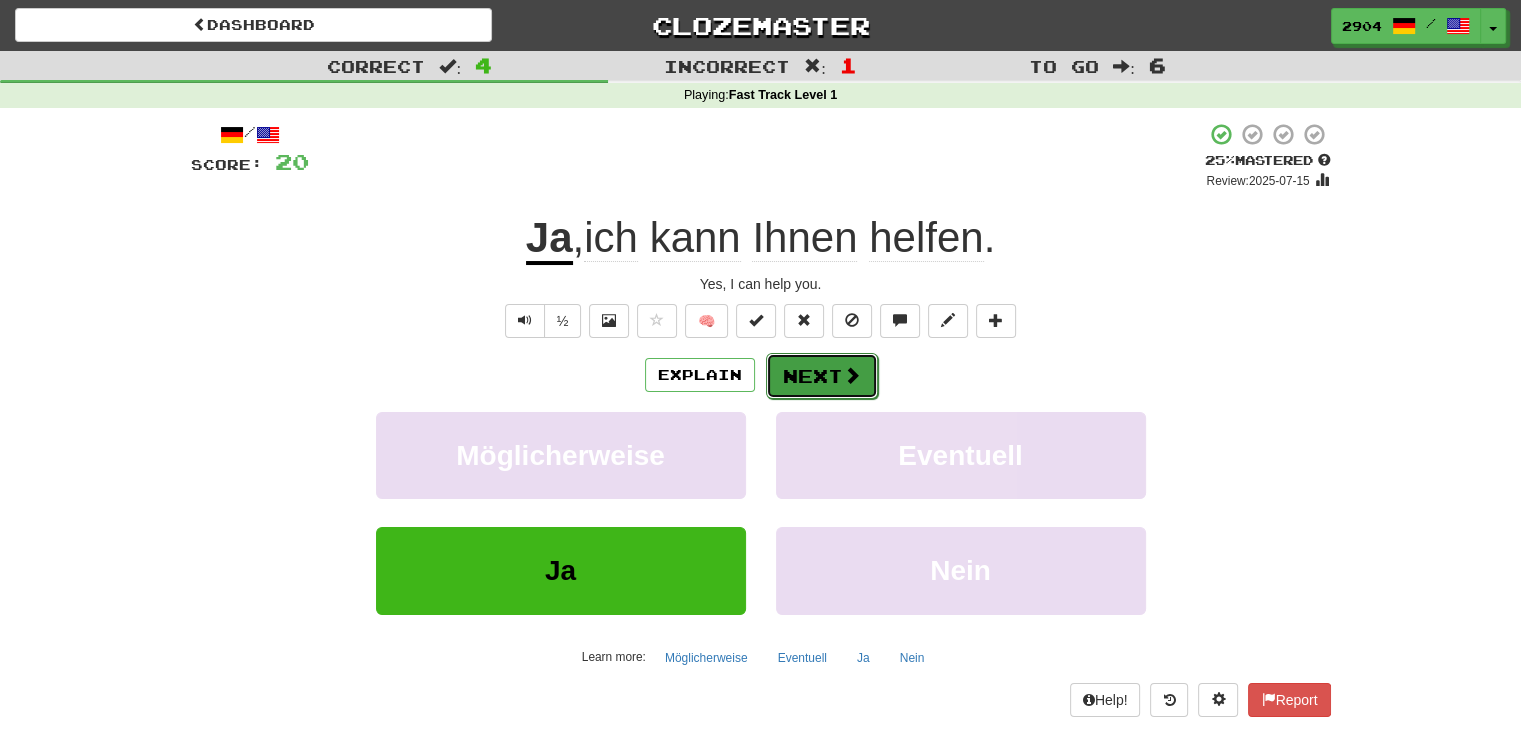 click on "Next" at bounding box center [822, 376] 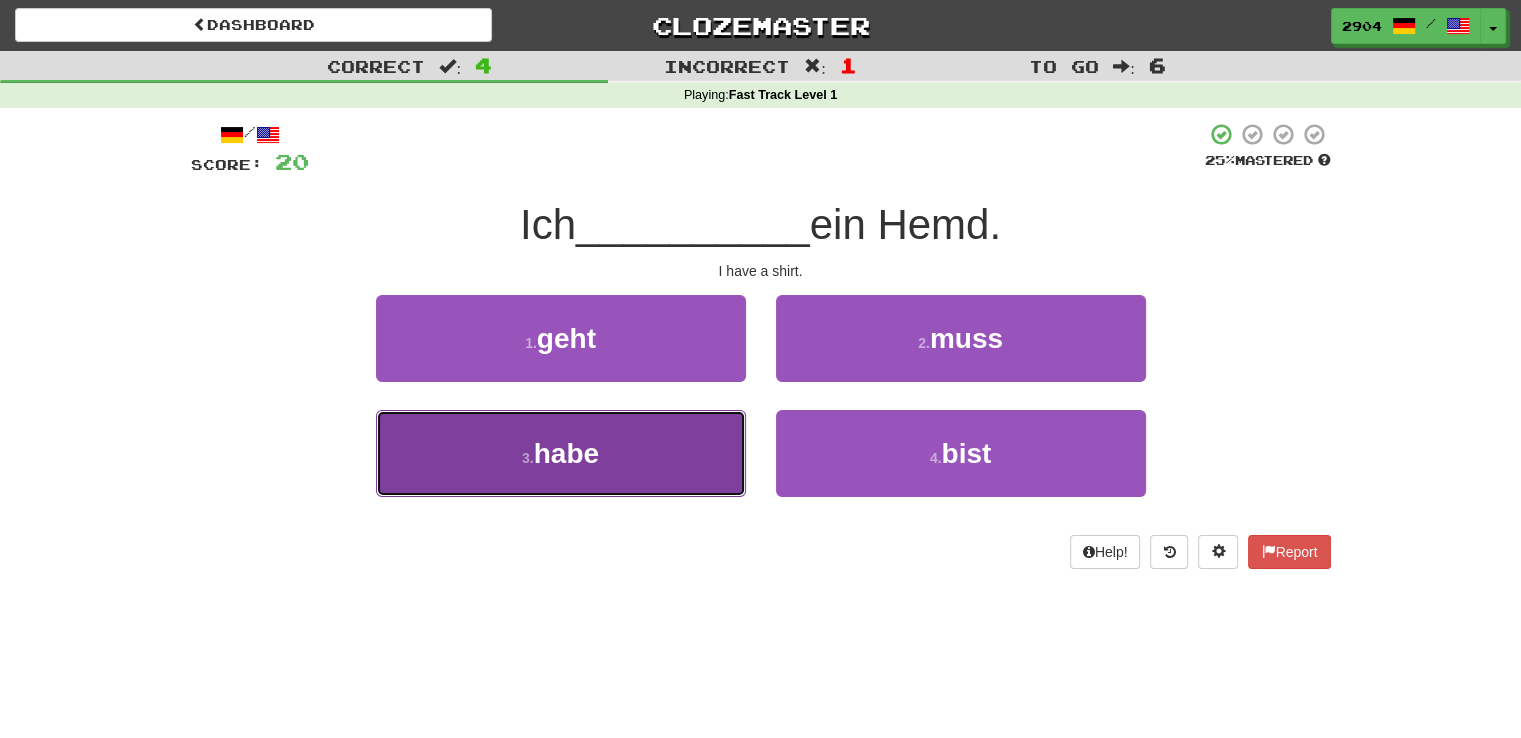 click on "3 .  habe" at bounding box center [561, 453] 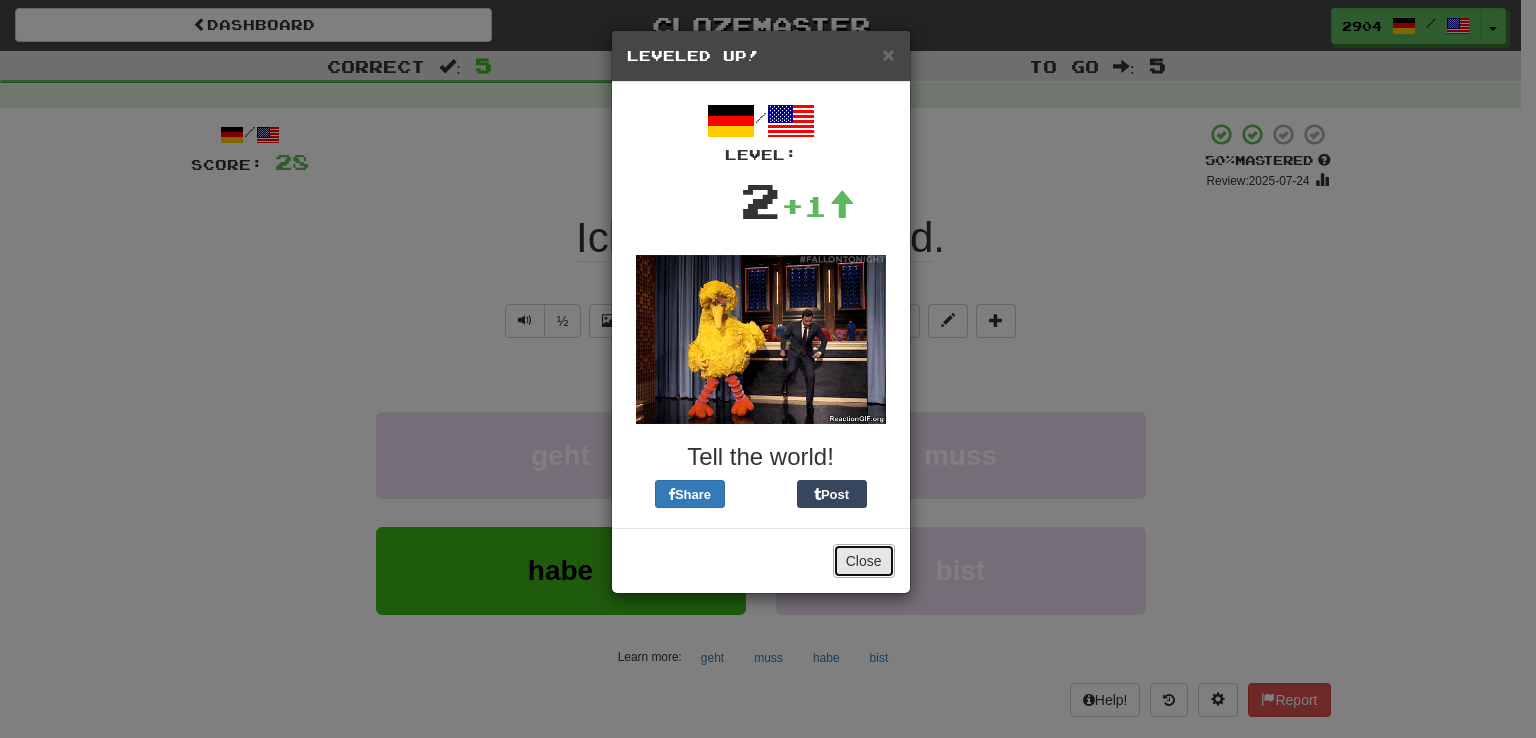 click on "Close" at bounding box center [864, 561] 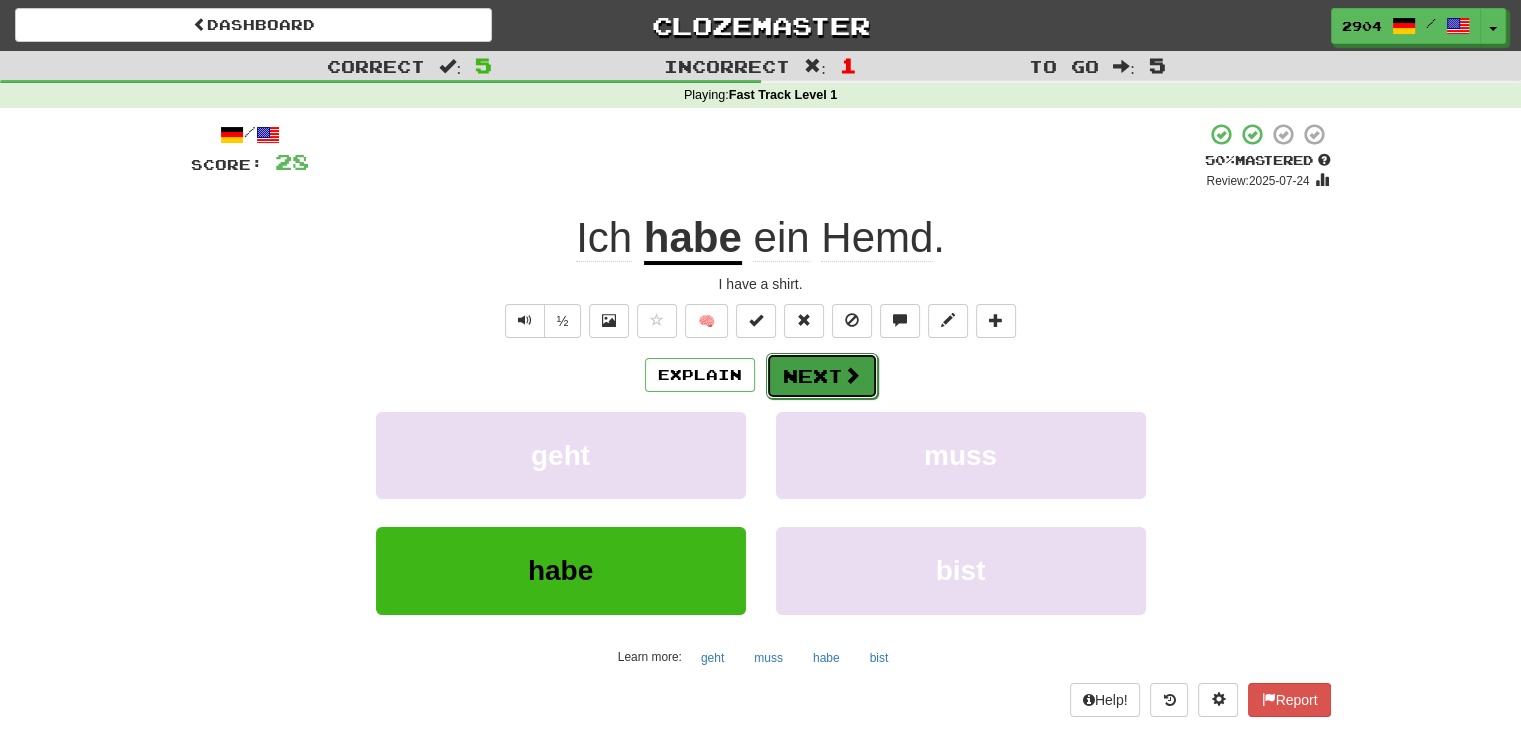 click on "Next" at bounding box center [822, 376] 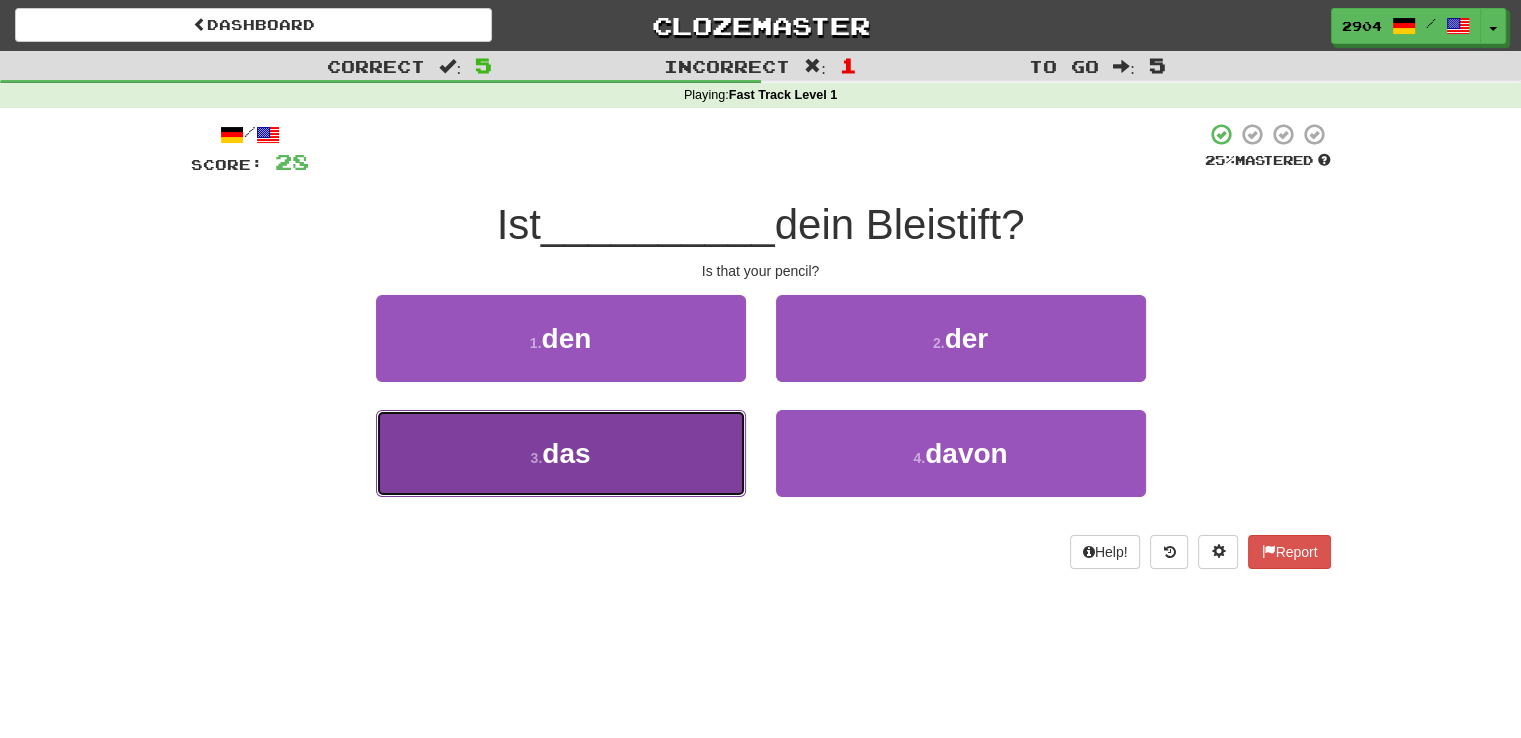 click on "3 .  das" at bounding box center [561, 453] 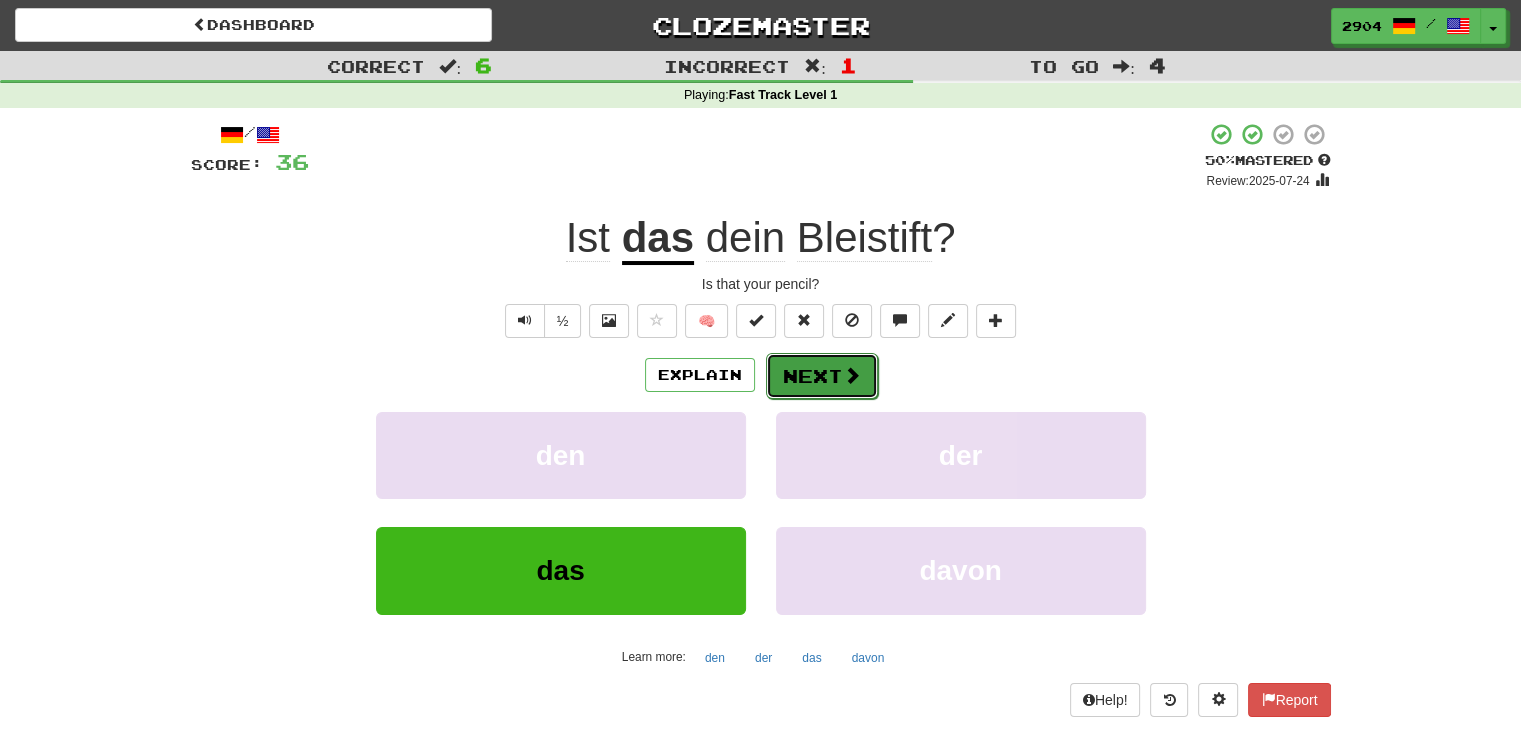 click on "Next" at bounding box center (822, 376) 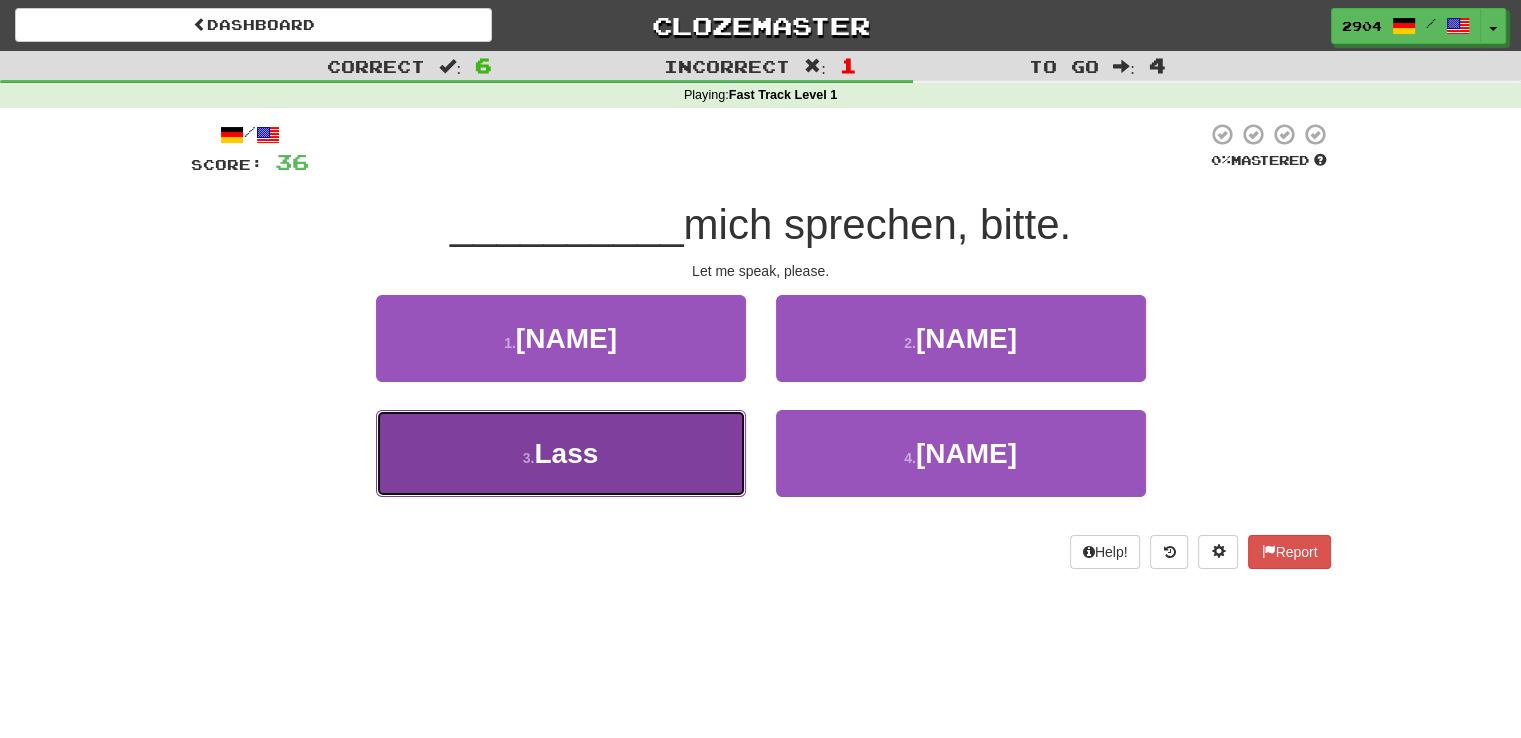 click on "3 .  [NAME]" at bounding box center [561, 453] 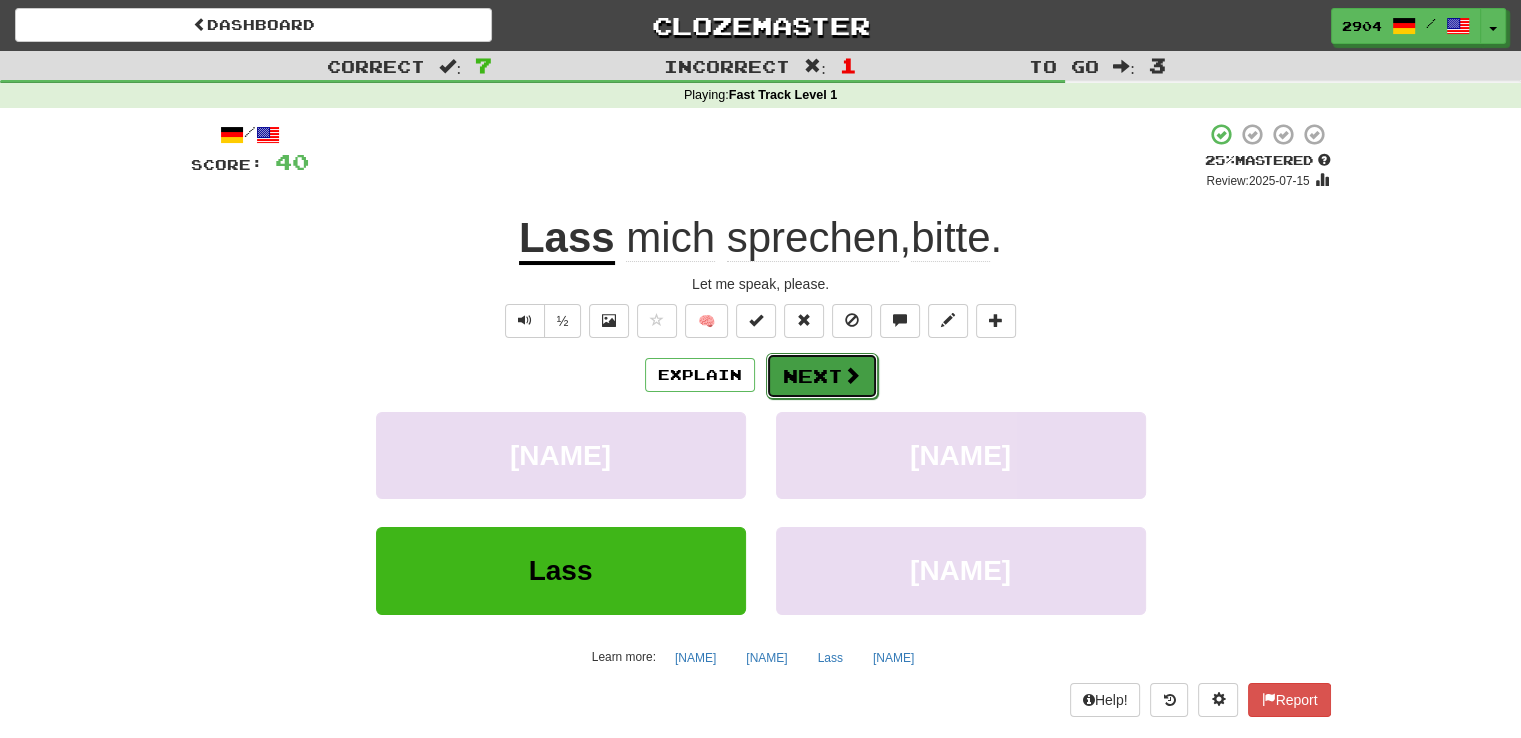 click on "Next" at bounding box center [822, 376] 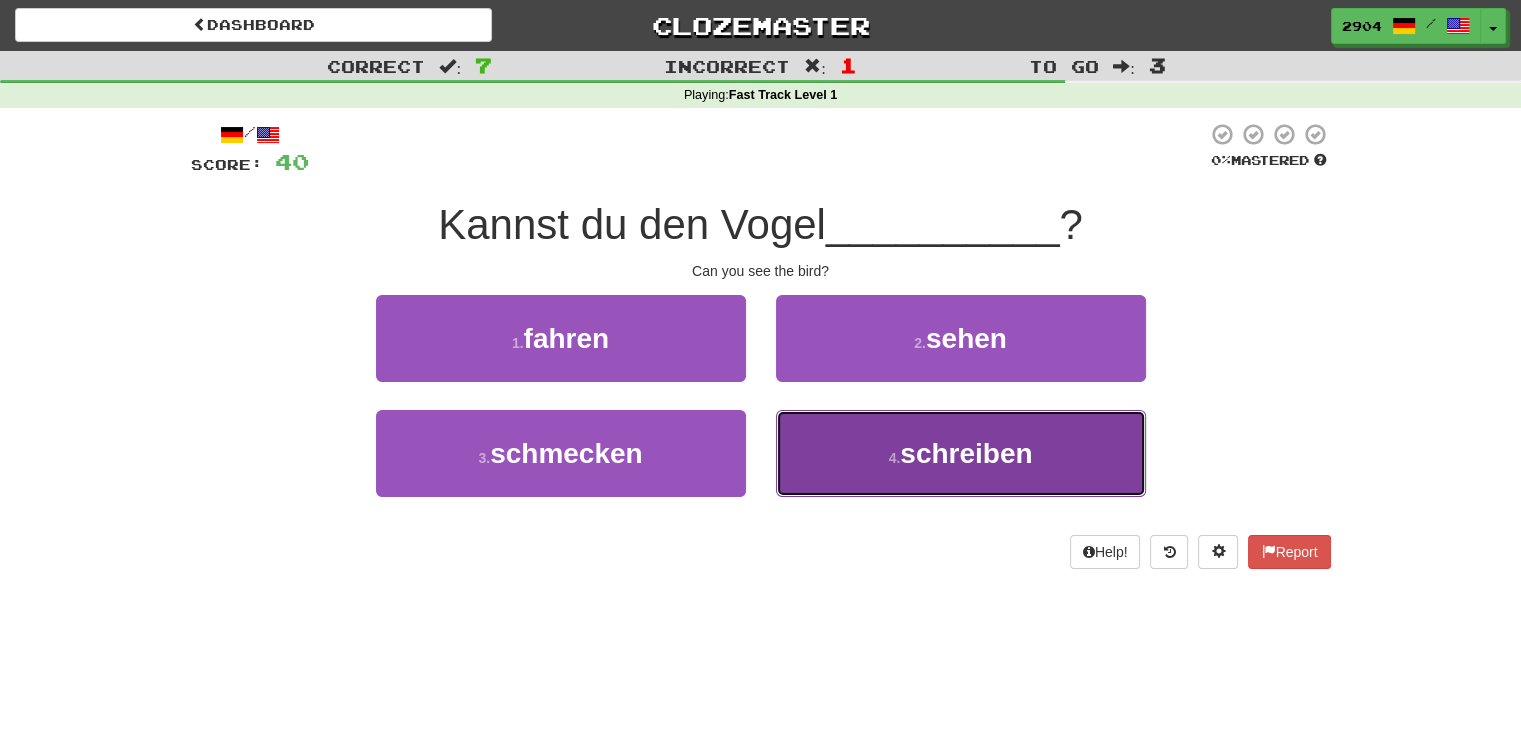 click on "4 .  schreiben" at bounding box center (961, 453) 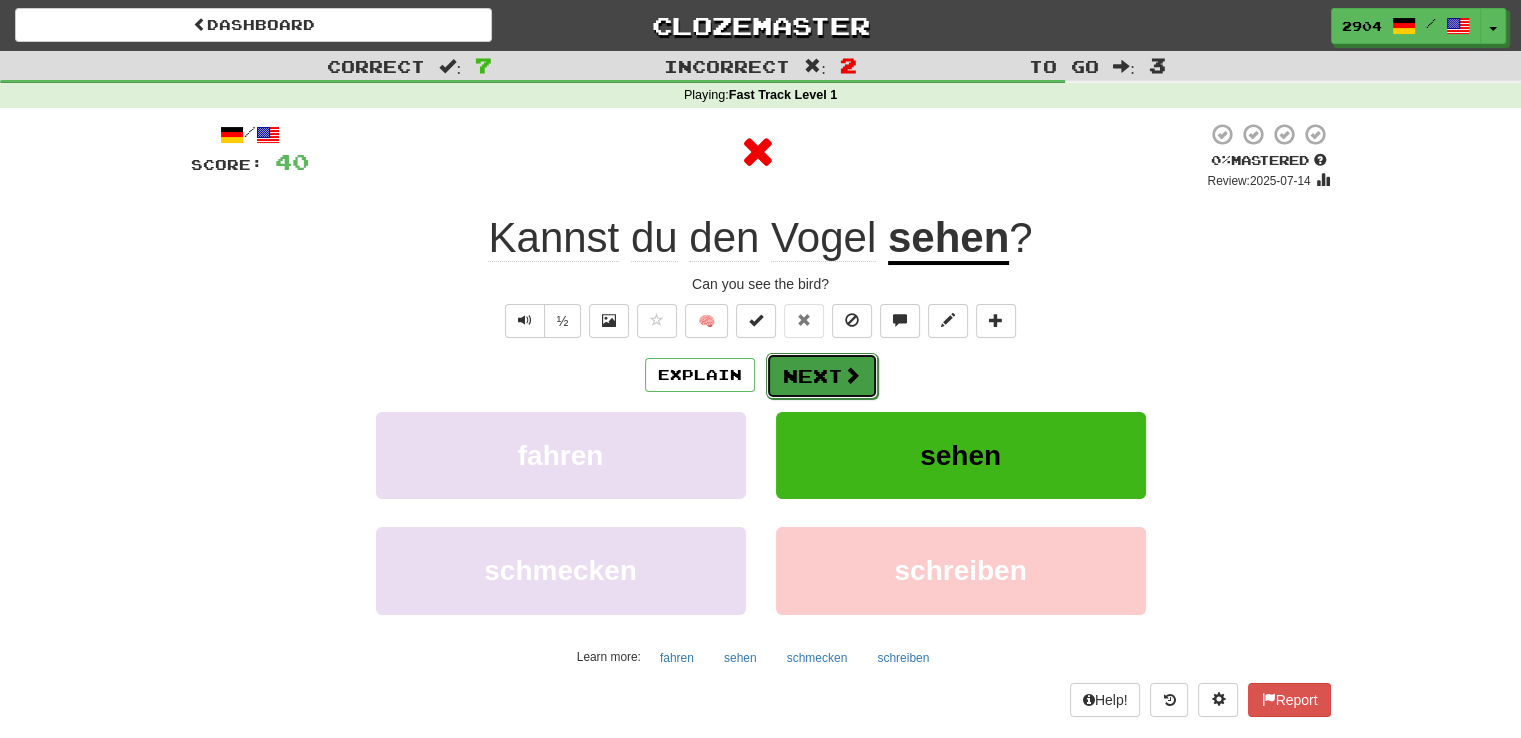 click on "Next" at bounding box center [822, 376] 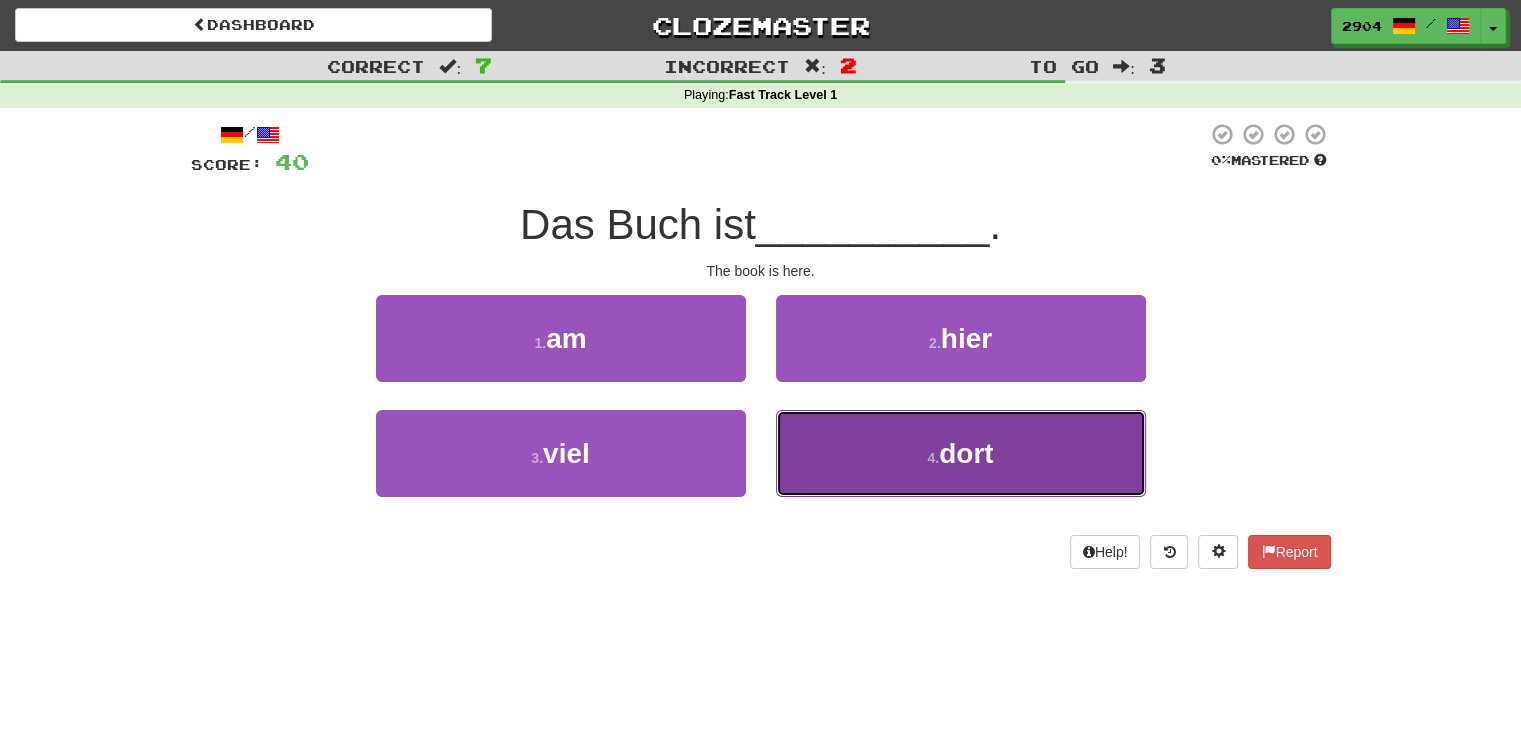 click on "4 .  [NAME]" at bounding box center (961, 453) 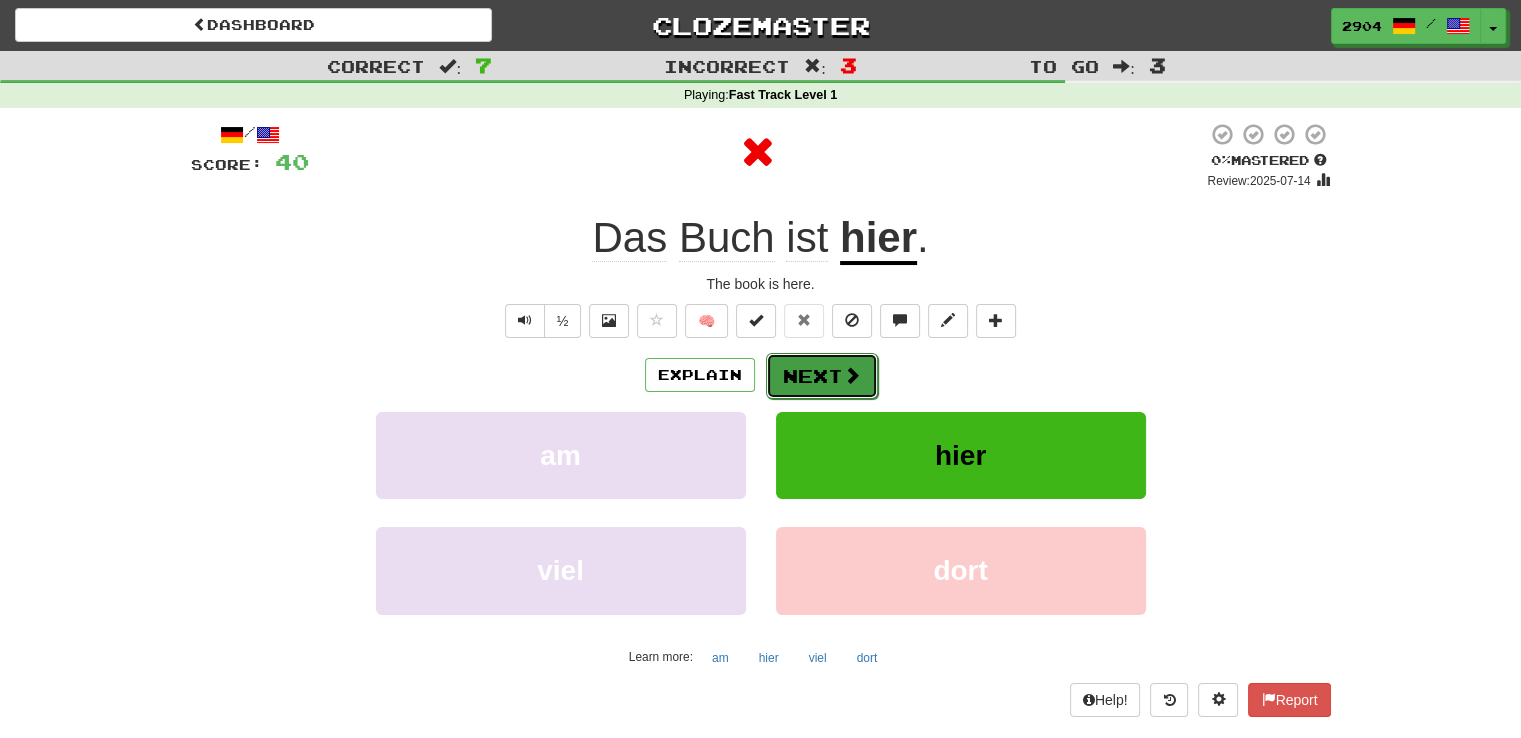 click at bounding box center [852, 375] 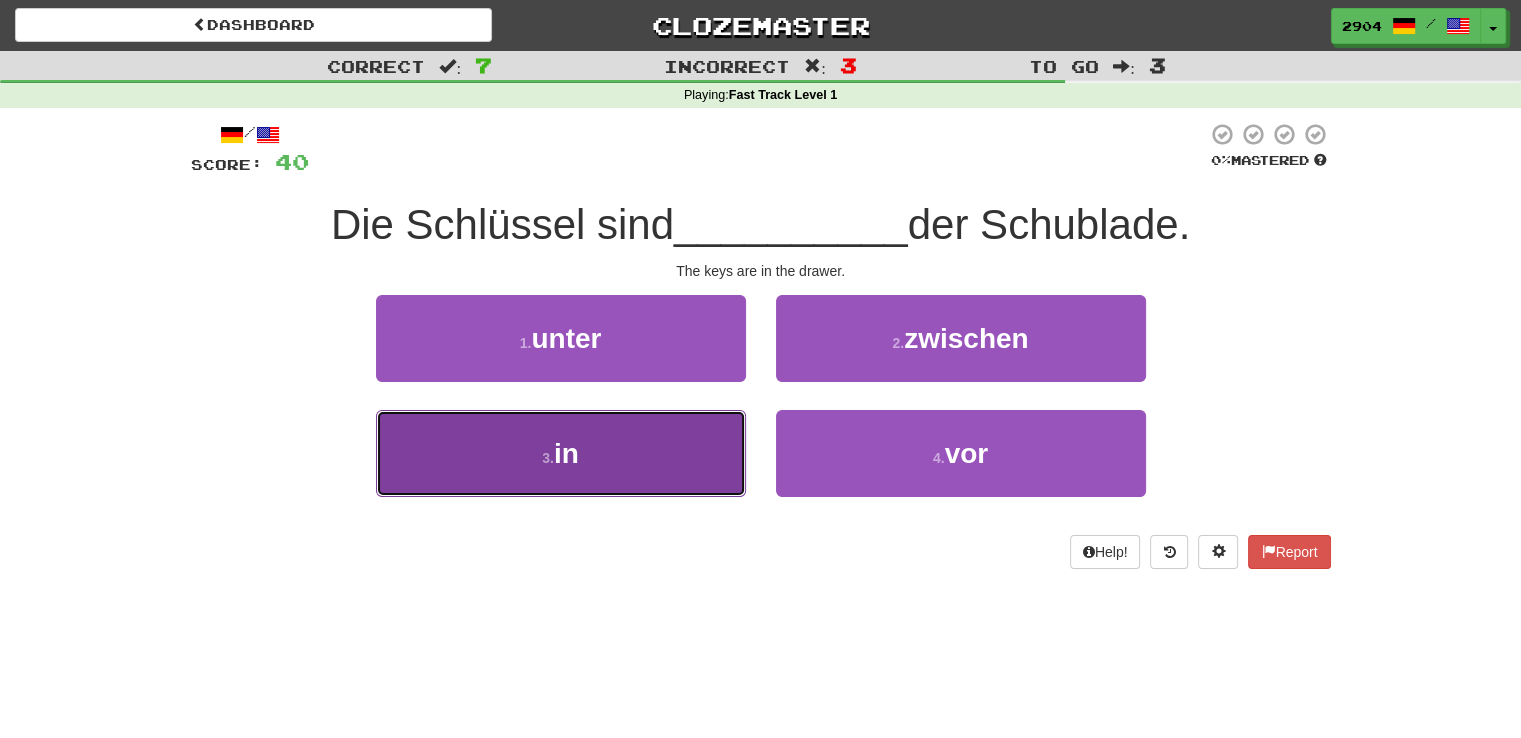 click on "3 .  in" at bounding box center [561, 453] 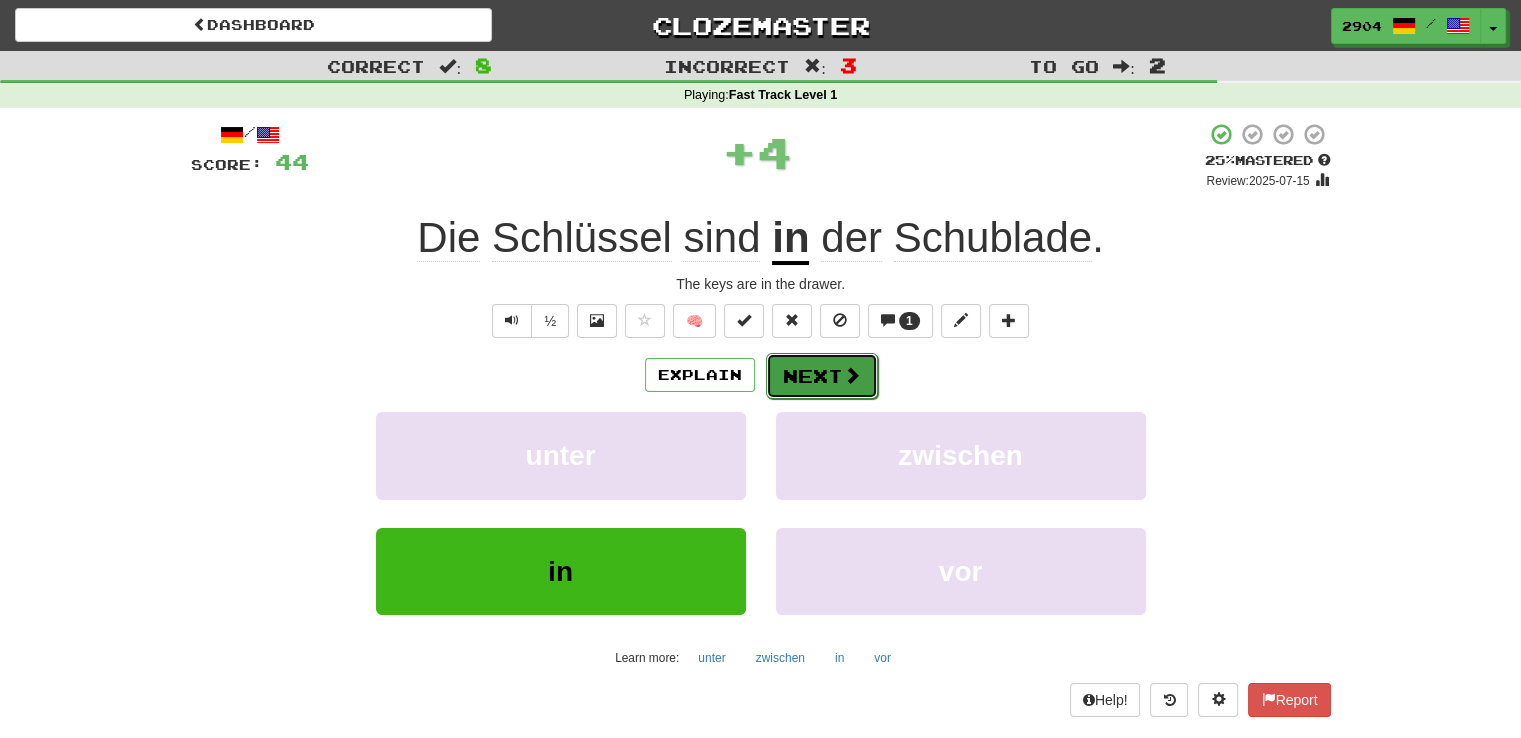 click at bounding box center (852, 375) 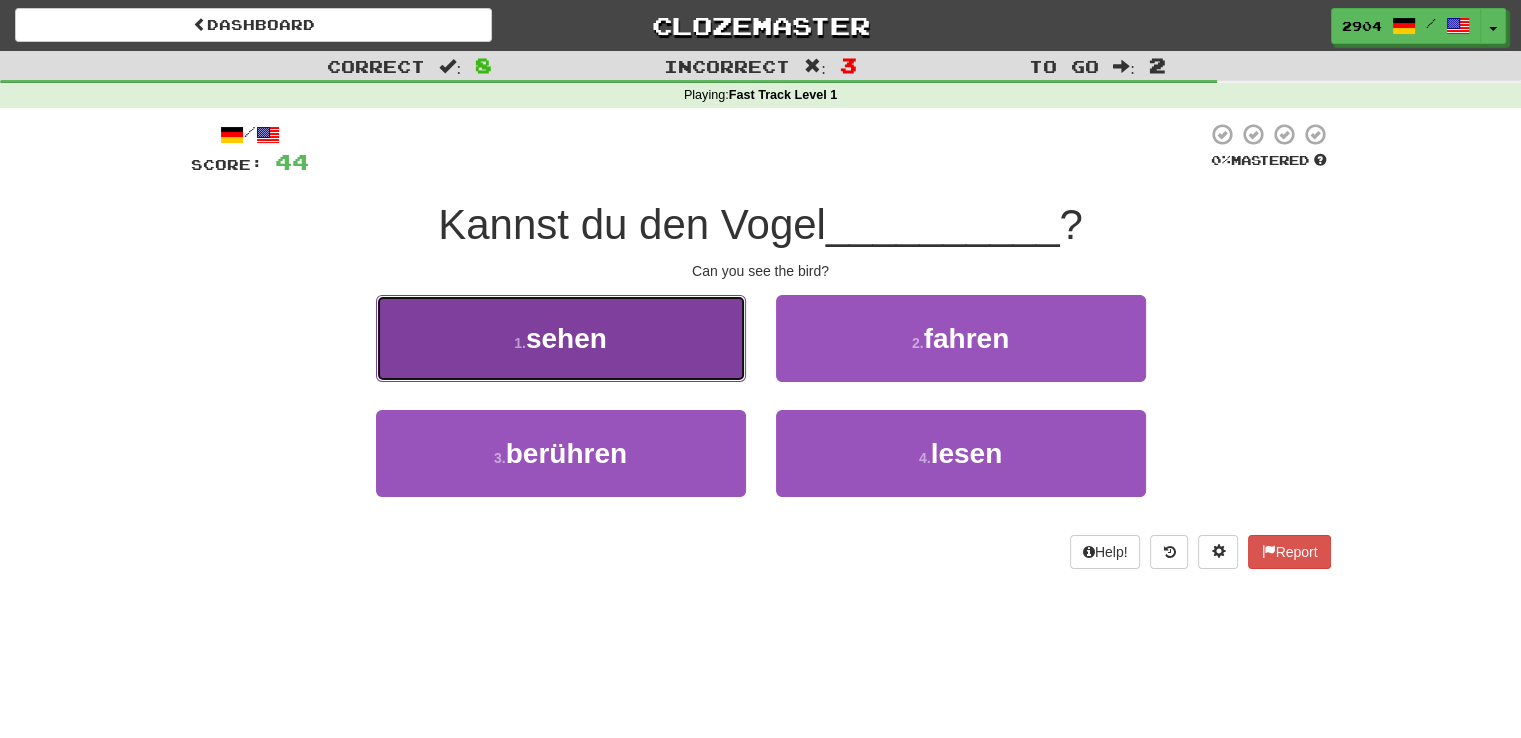 click on "1 .  sehen" at bounding box center [561, 338] 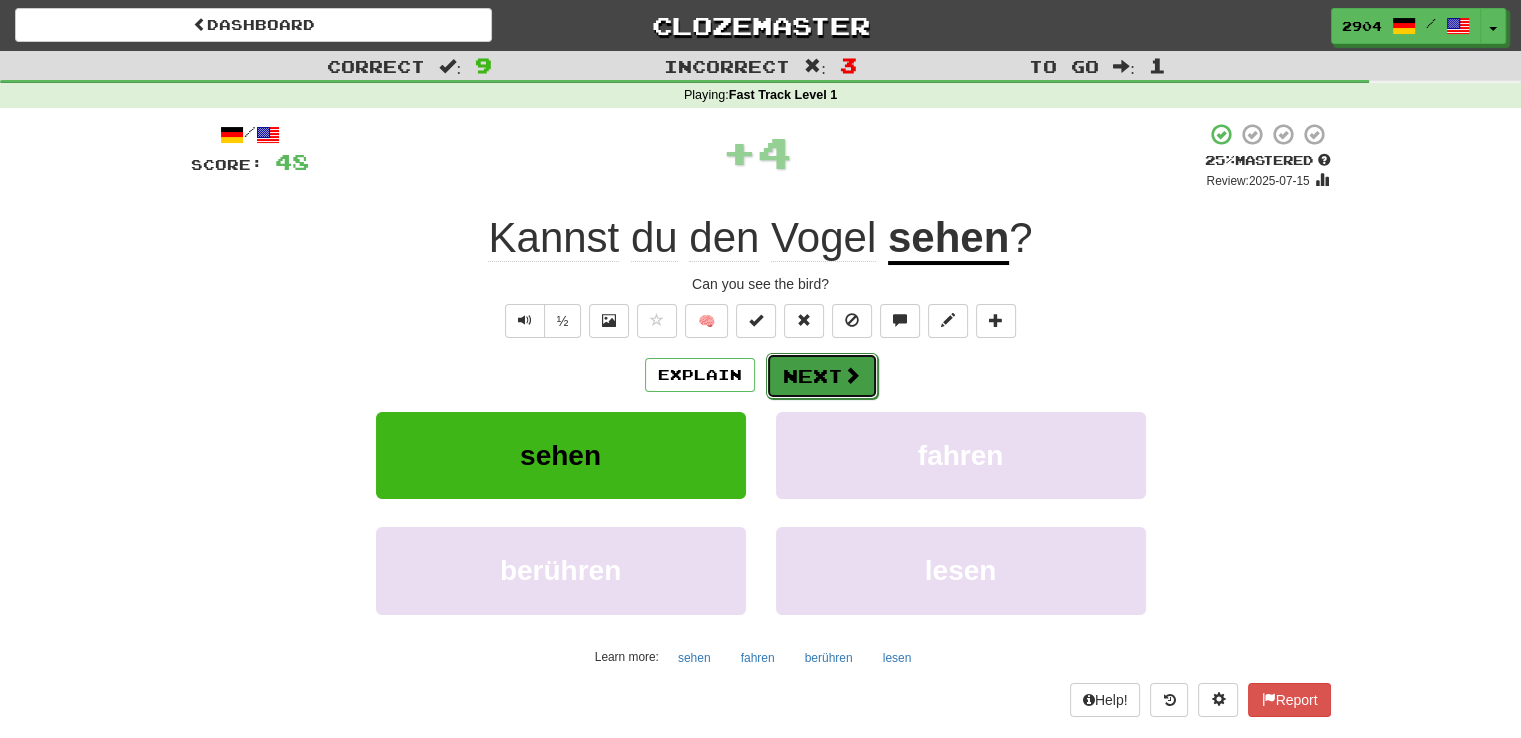 click on "Next" at bounding box center (822, 376) 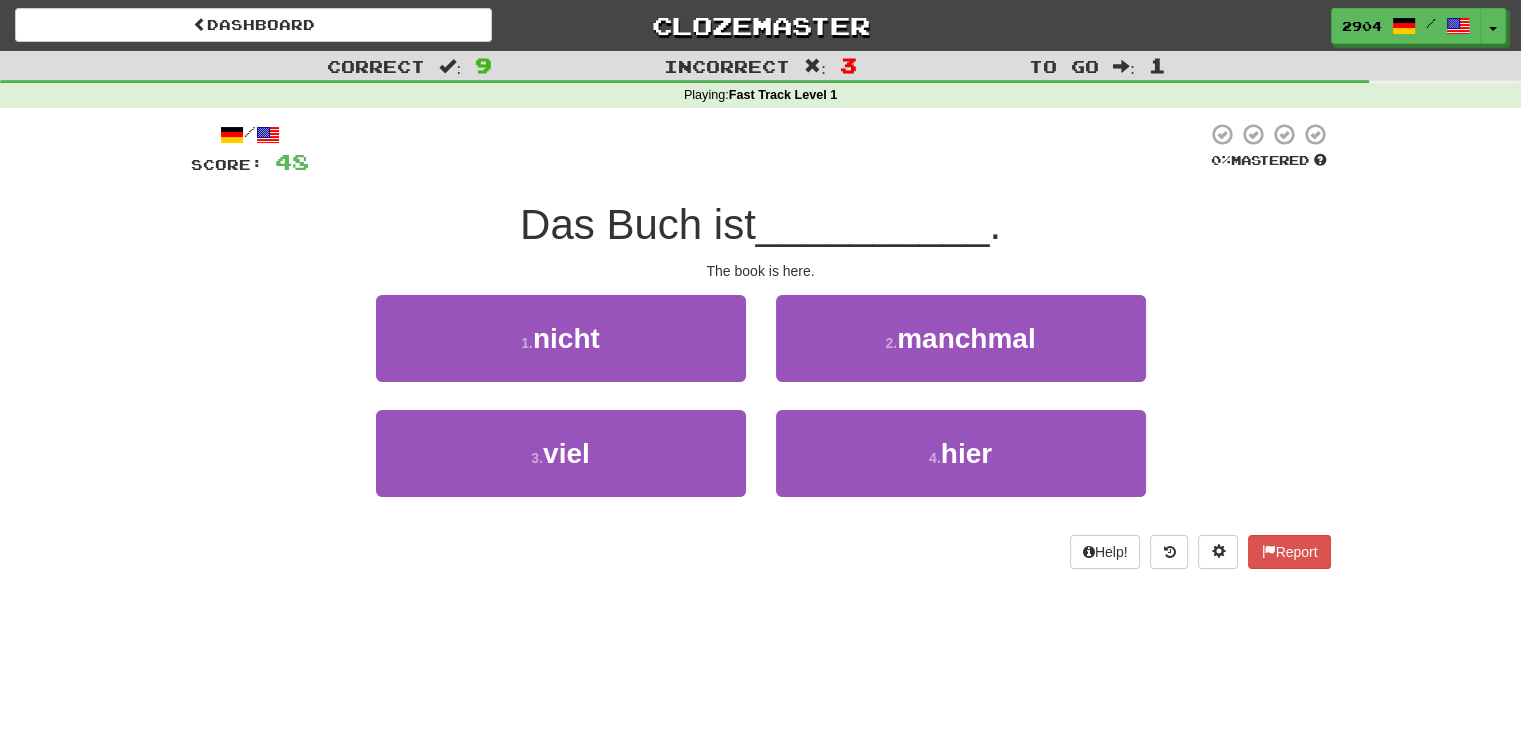 click on "4 .  hier" at bounding box center (961, 467) 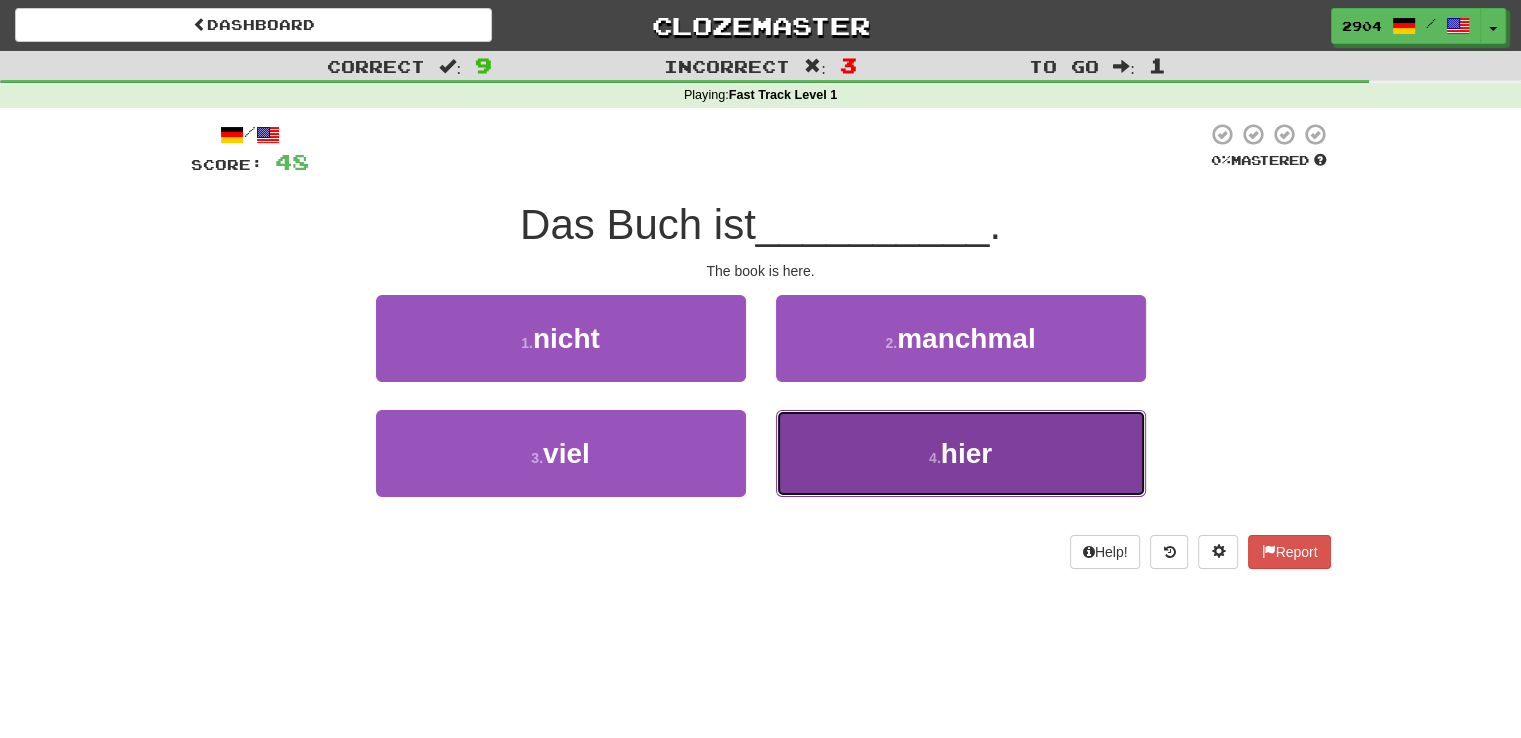 click on "4 .  hier" at bounding box center (961, 453) 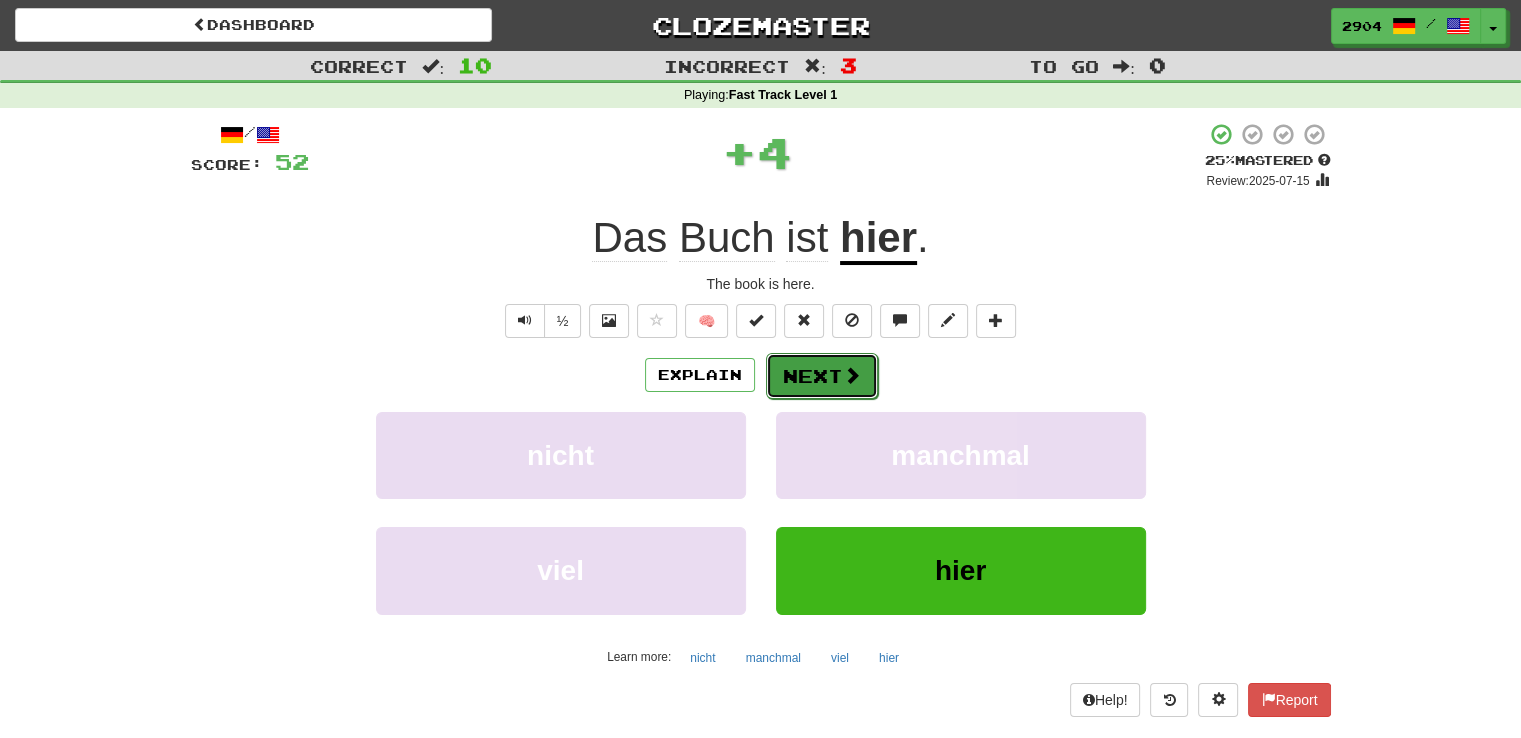 click on "Next" at bounding box center (822, 376) 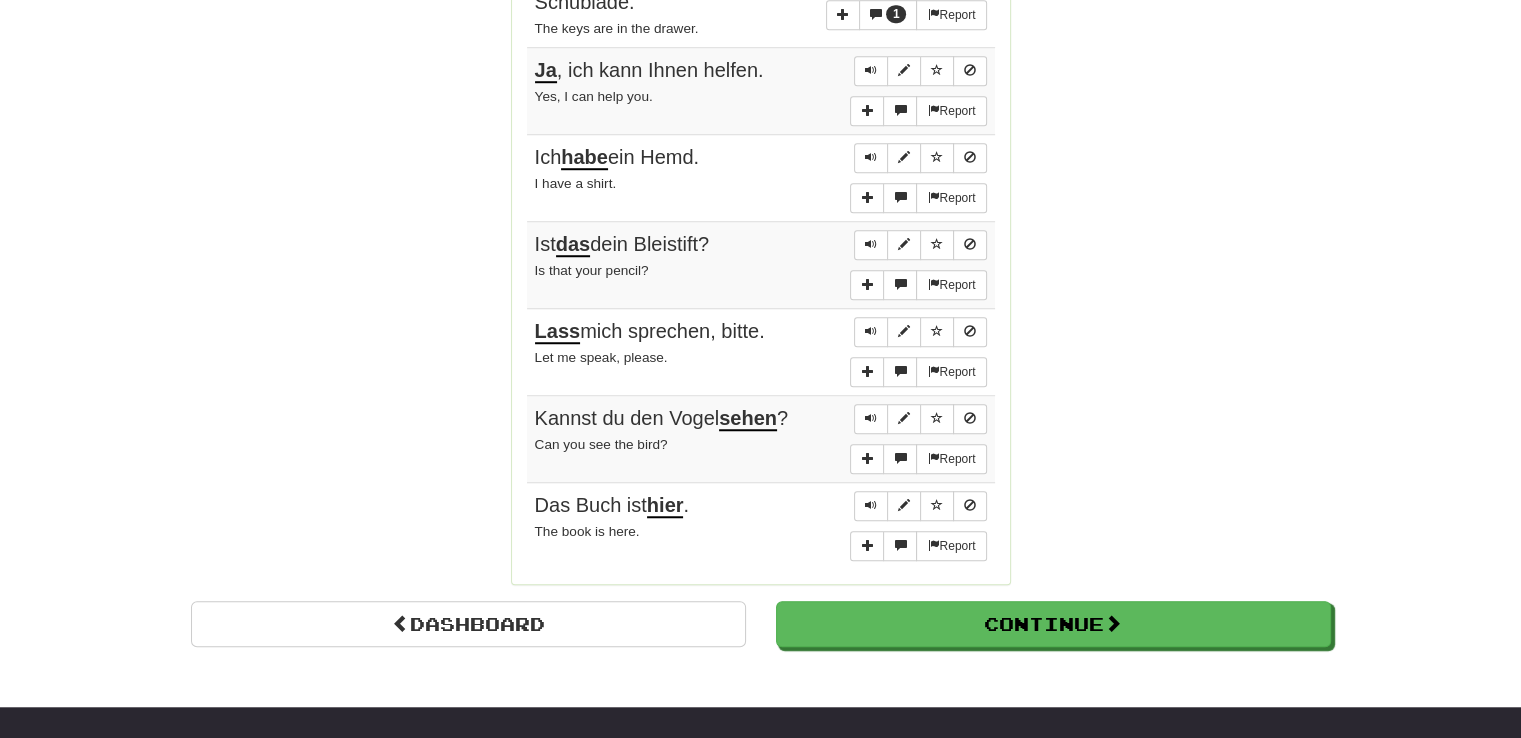 scroll, scrollTop: 1511, scrollLeft: 0, axis: vertical 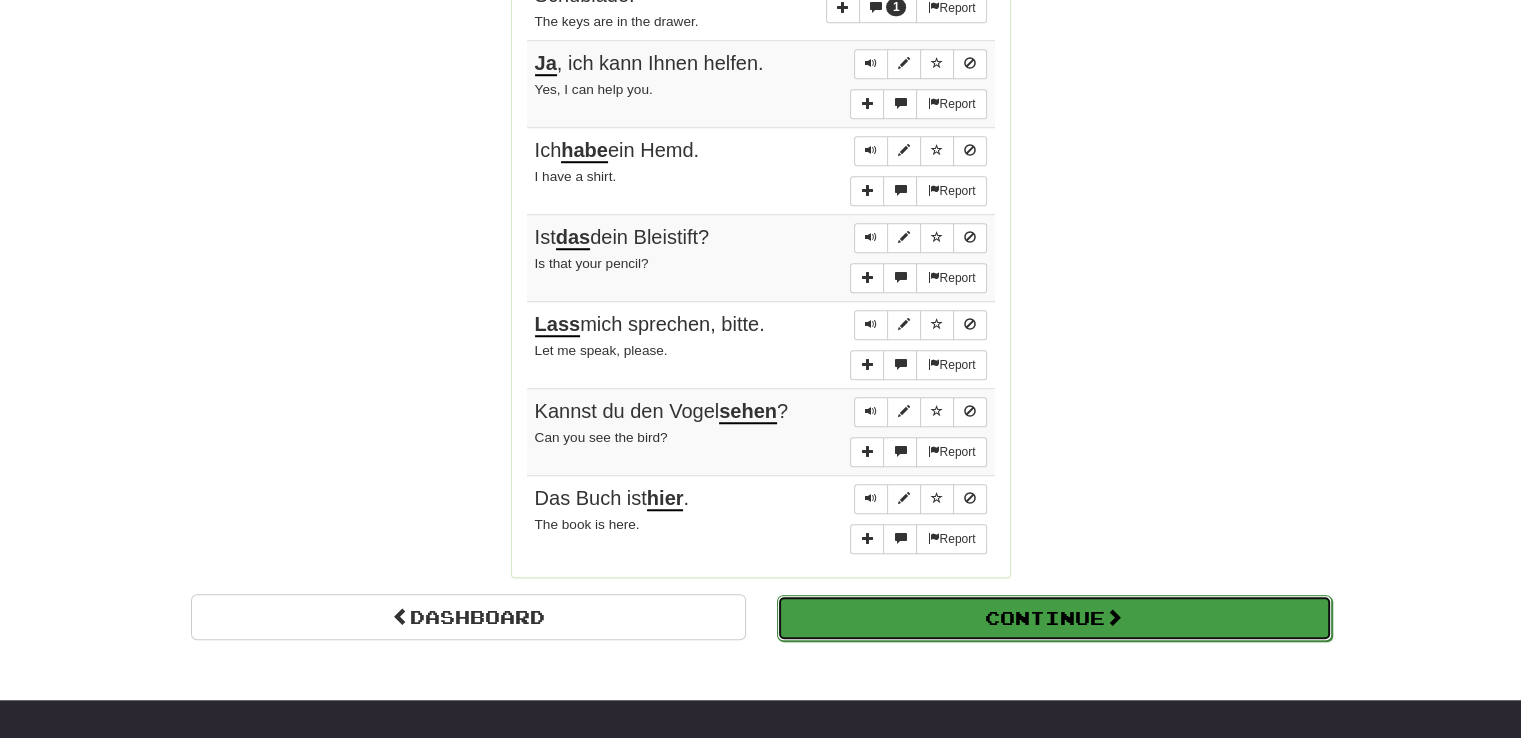 click on "Continue" at bounding box center (1054, 618) 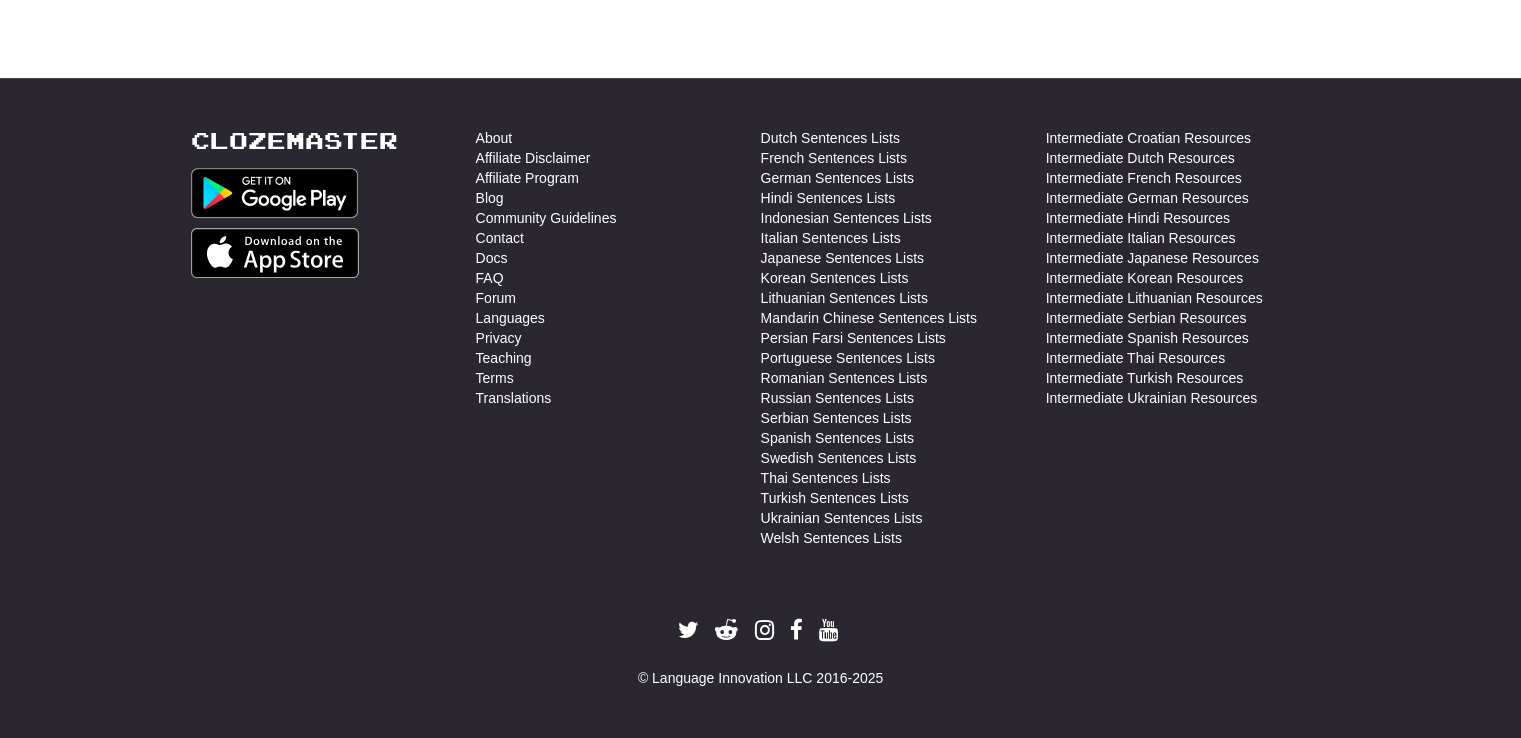 scroll, scrollTop: 710, scrollLeft: 0, axis: vertical 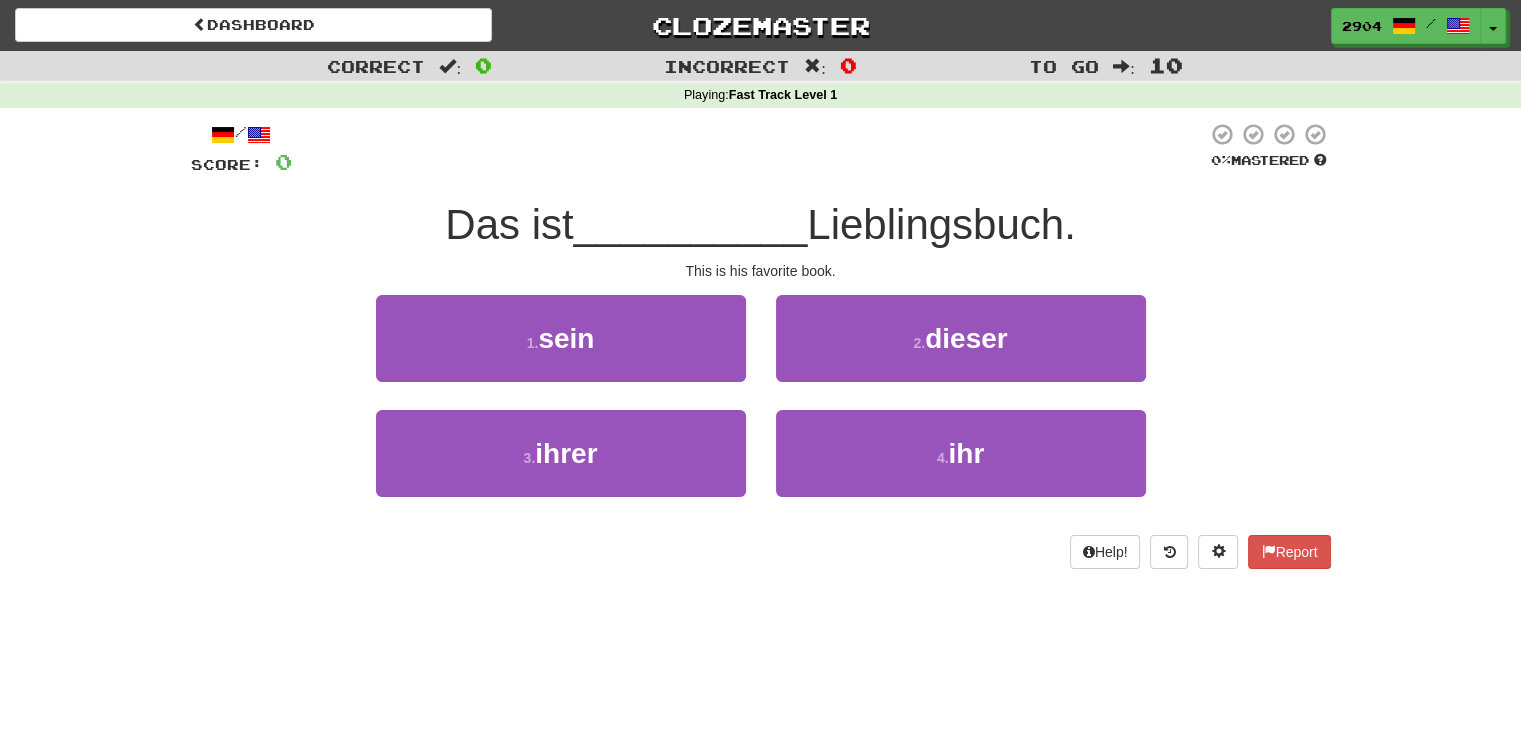 click on "/  Score:   0 0 %  Mastered Das ist  __________  Lieblingsbuch. This is his favorite book. 1 .  sein 2 .  dieser 3 .  [NAME] 4 .  ihr  Help!  Report" at bounding box center (761, 345) 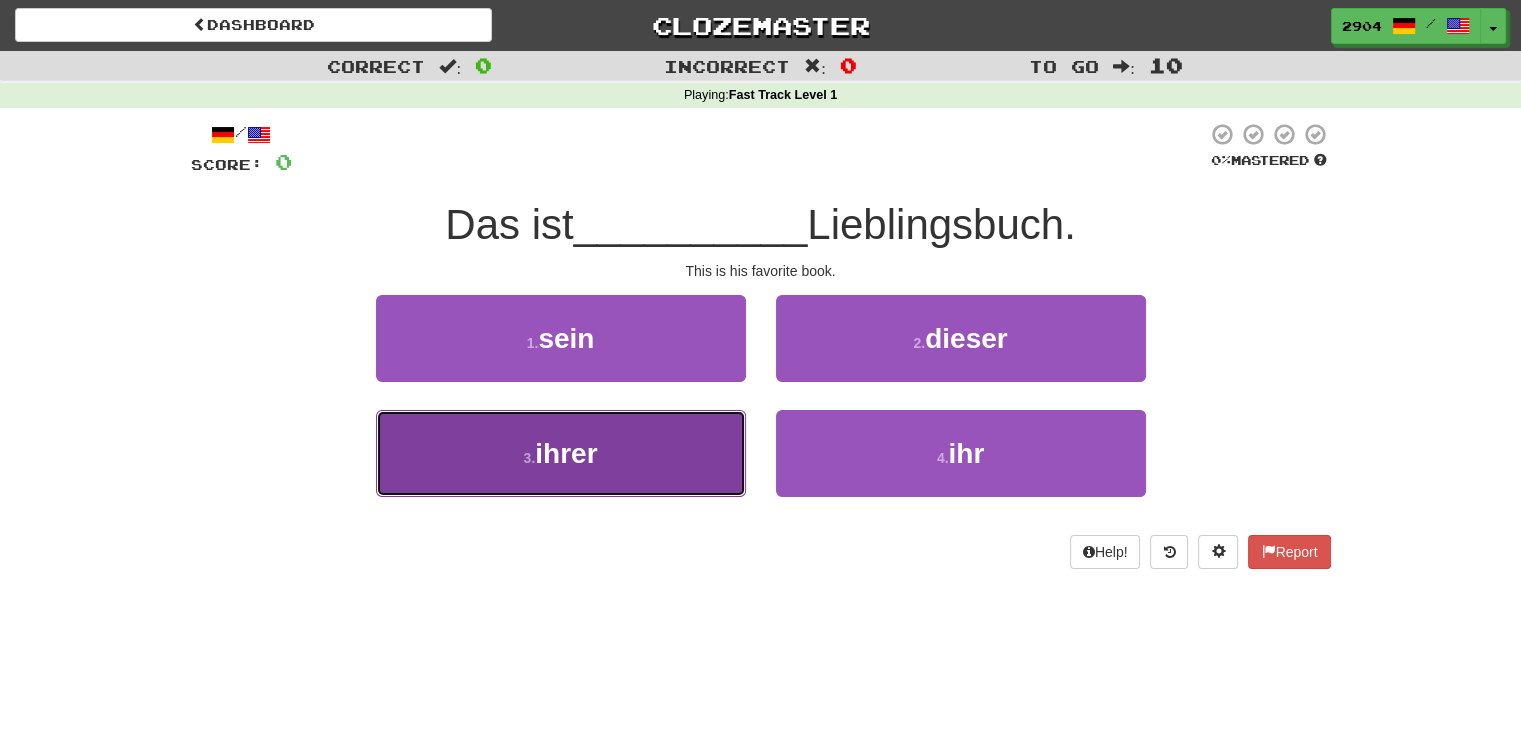 click on "3 .  [NAME]" at bounding box center [561, 453] 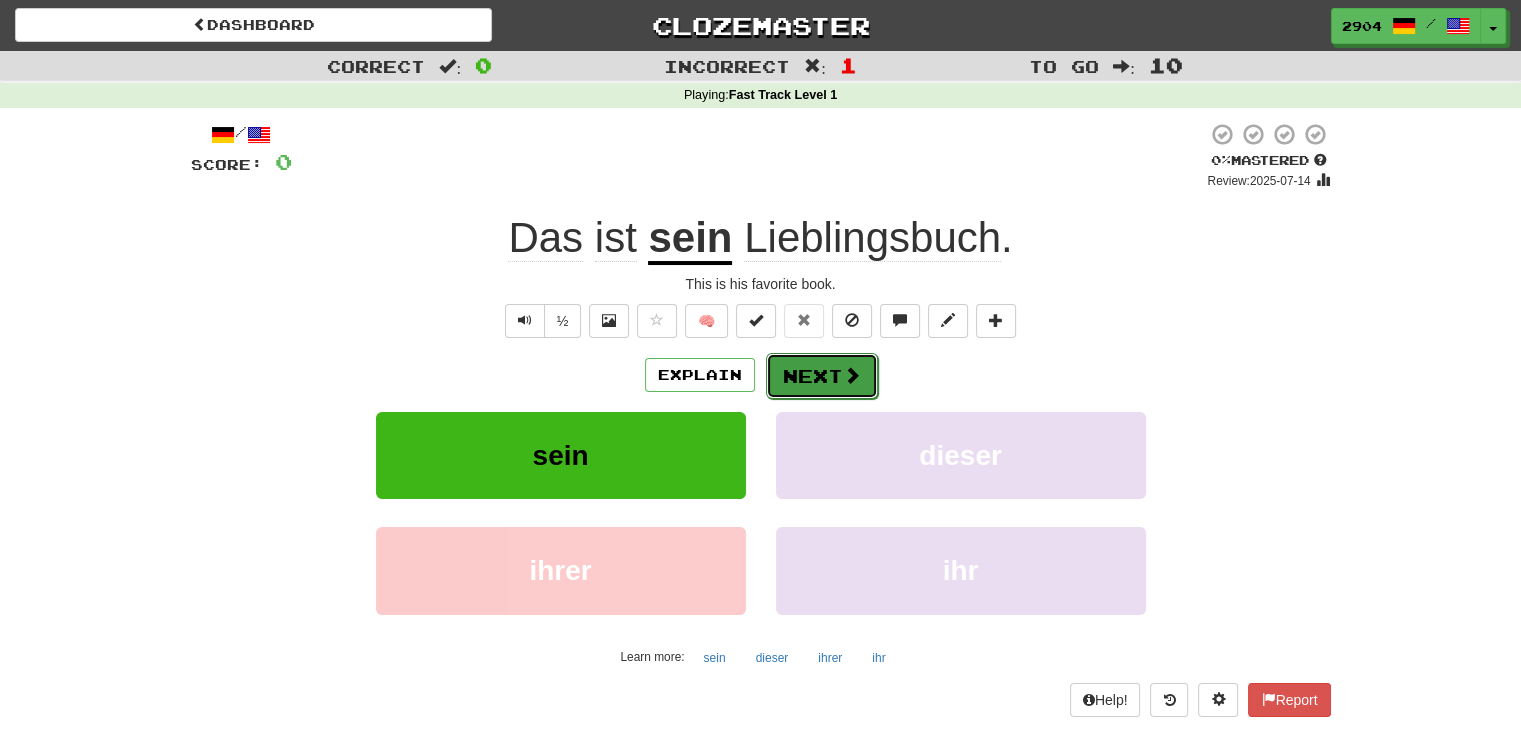 click on "Next" at bounding box center [822, 376] 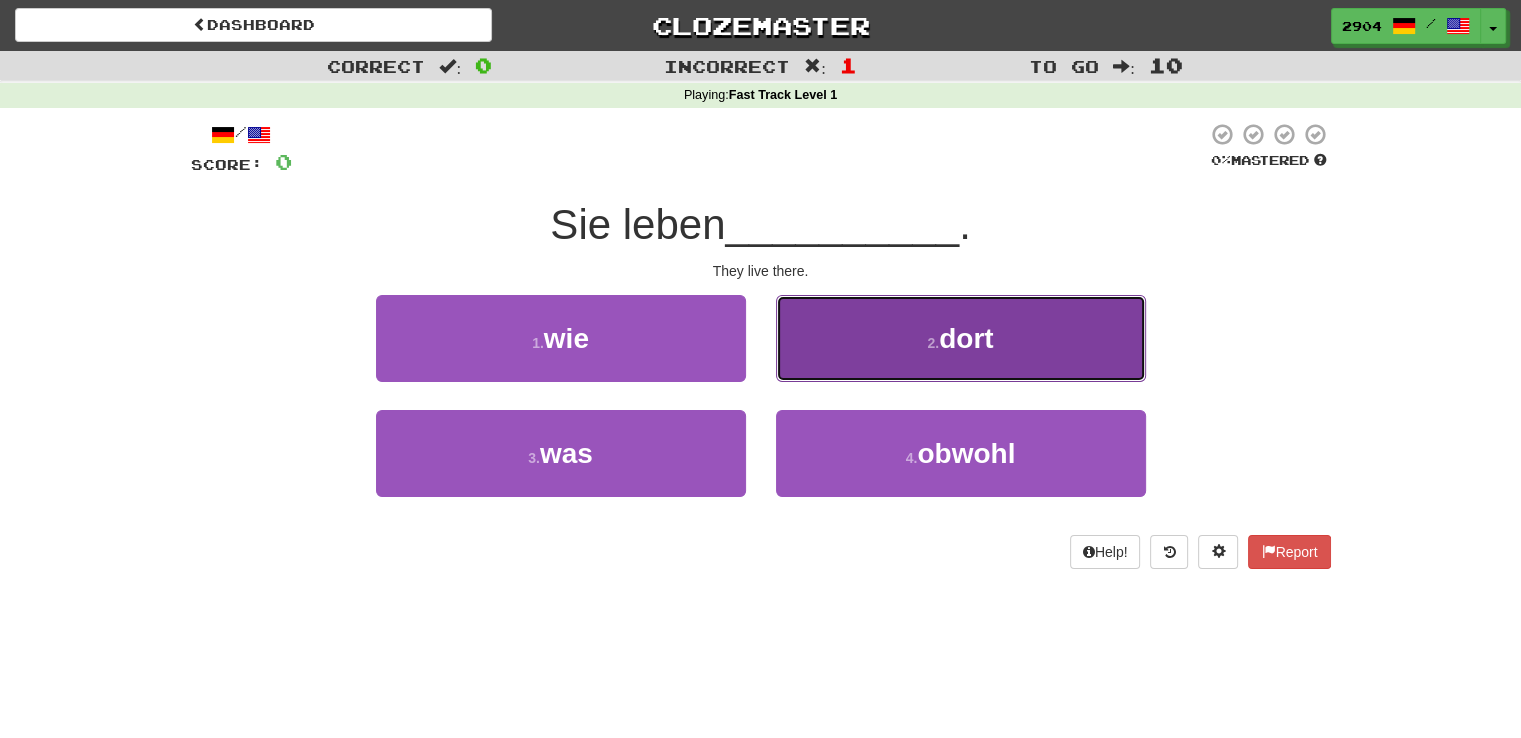 click on "2 .  dort" at bounding box center (961, 338) 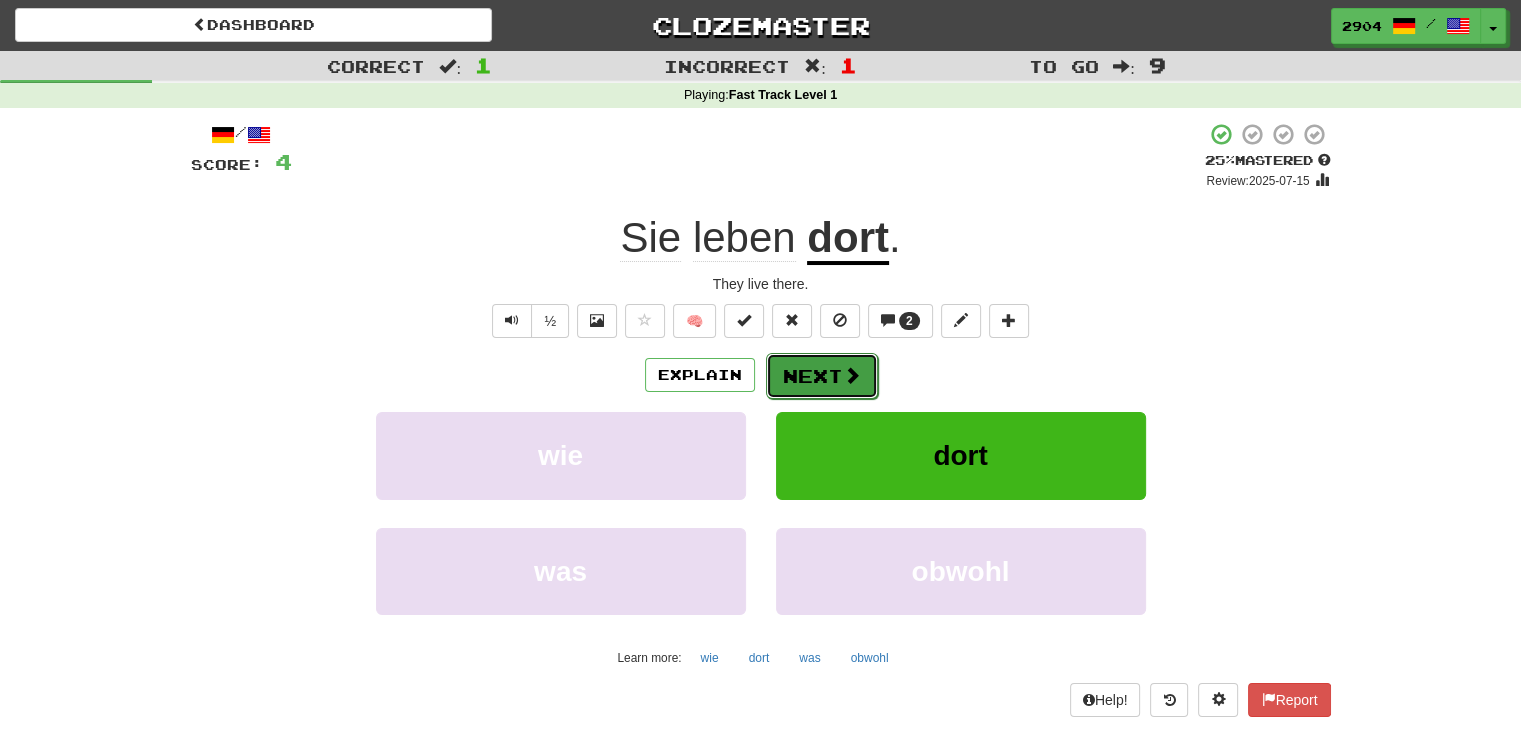 click on "Next" at bounding box center (822, 376) 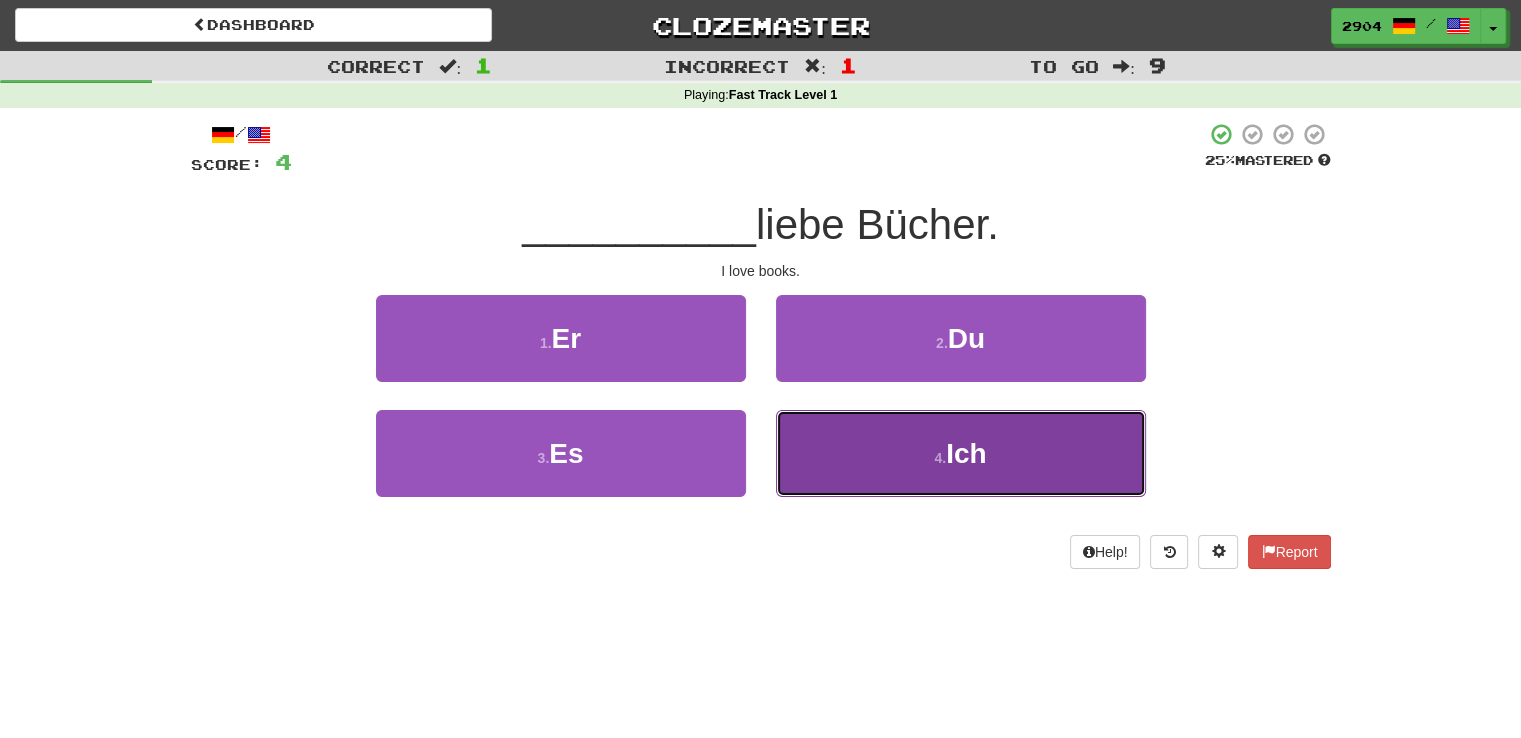 click on "4 .  Ich" at bounding box center (961, 453) 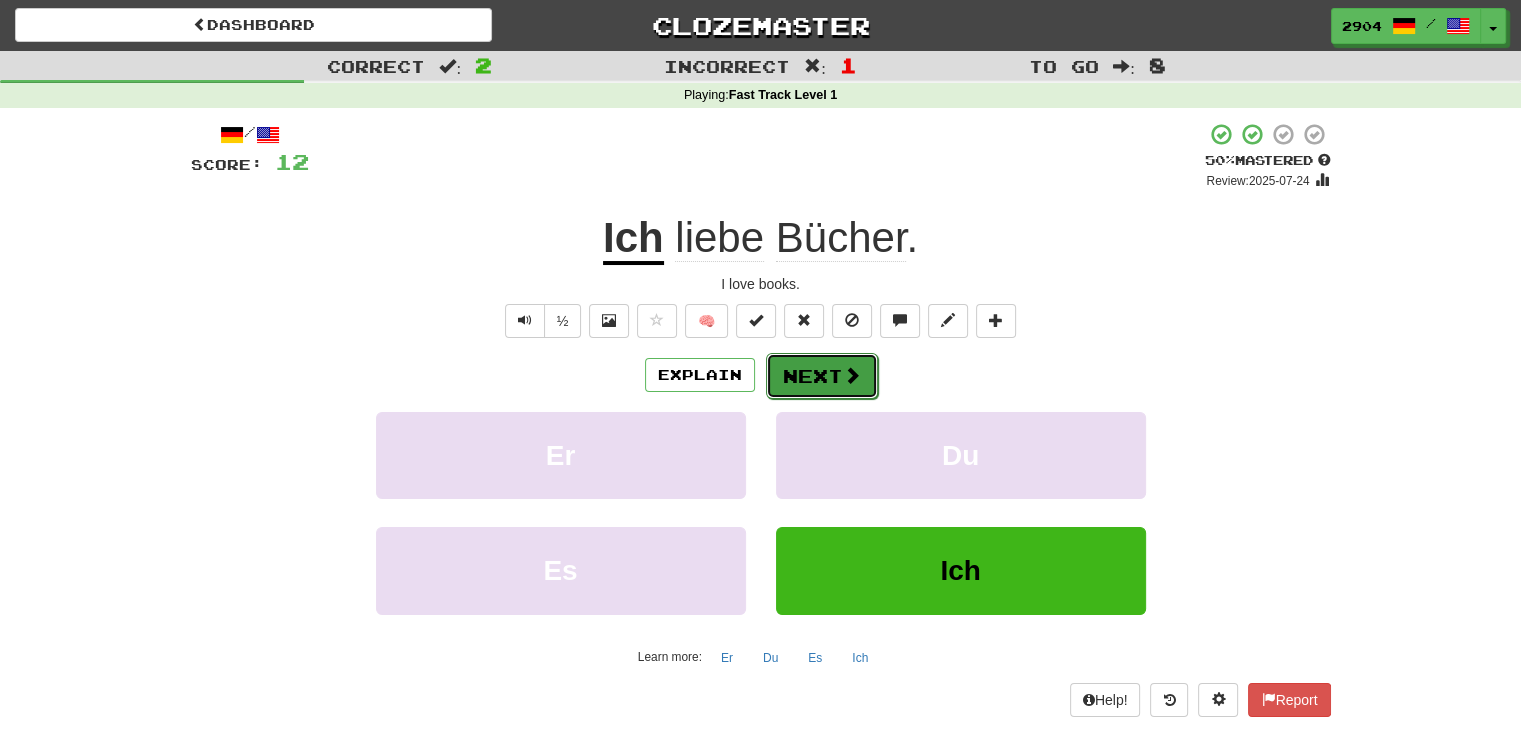 click on "Next" at bounding box center (822, 376) 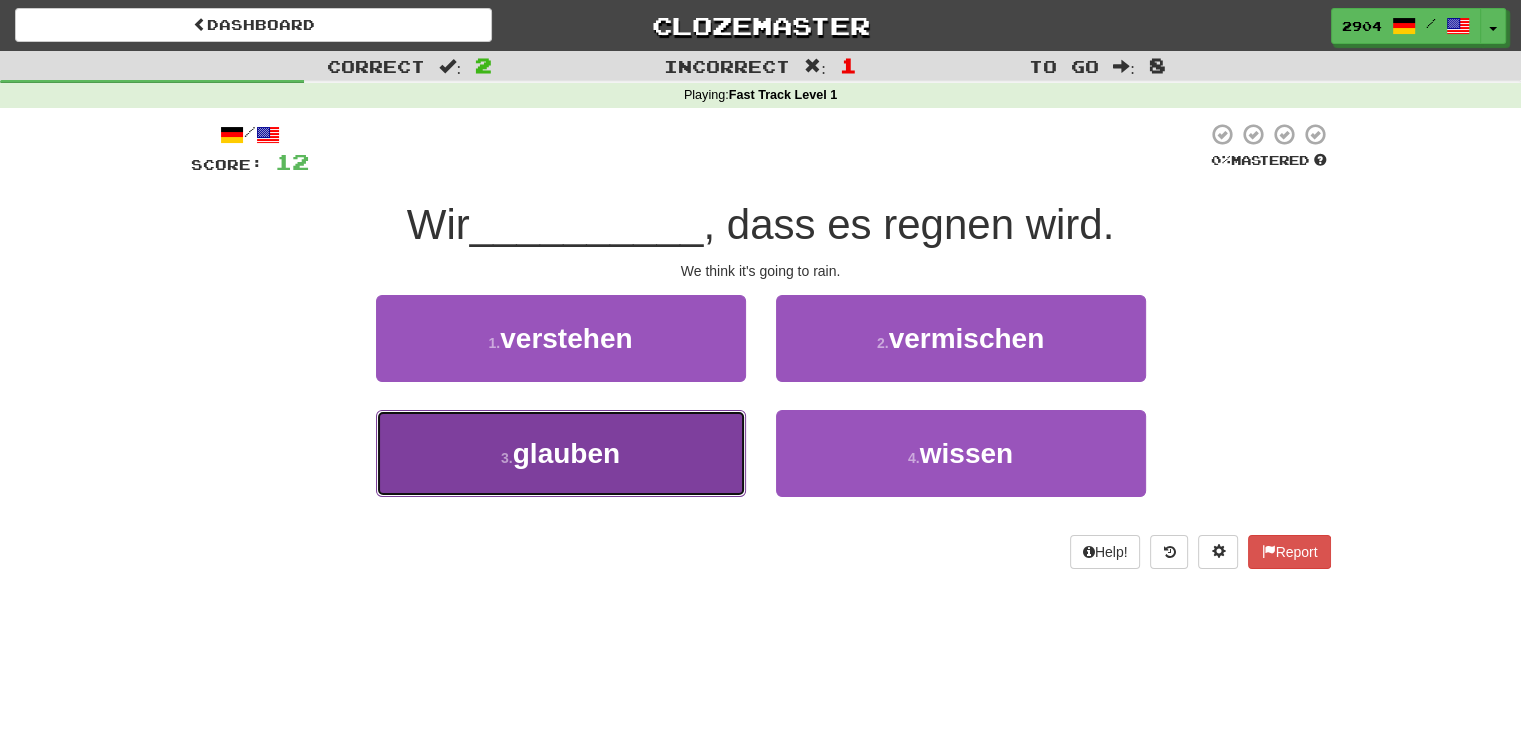 click on "3 .  [NAME]" at bounding box center [561, 453] 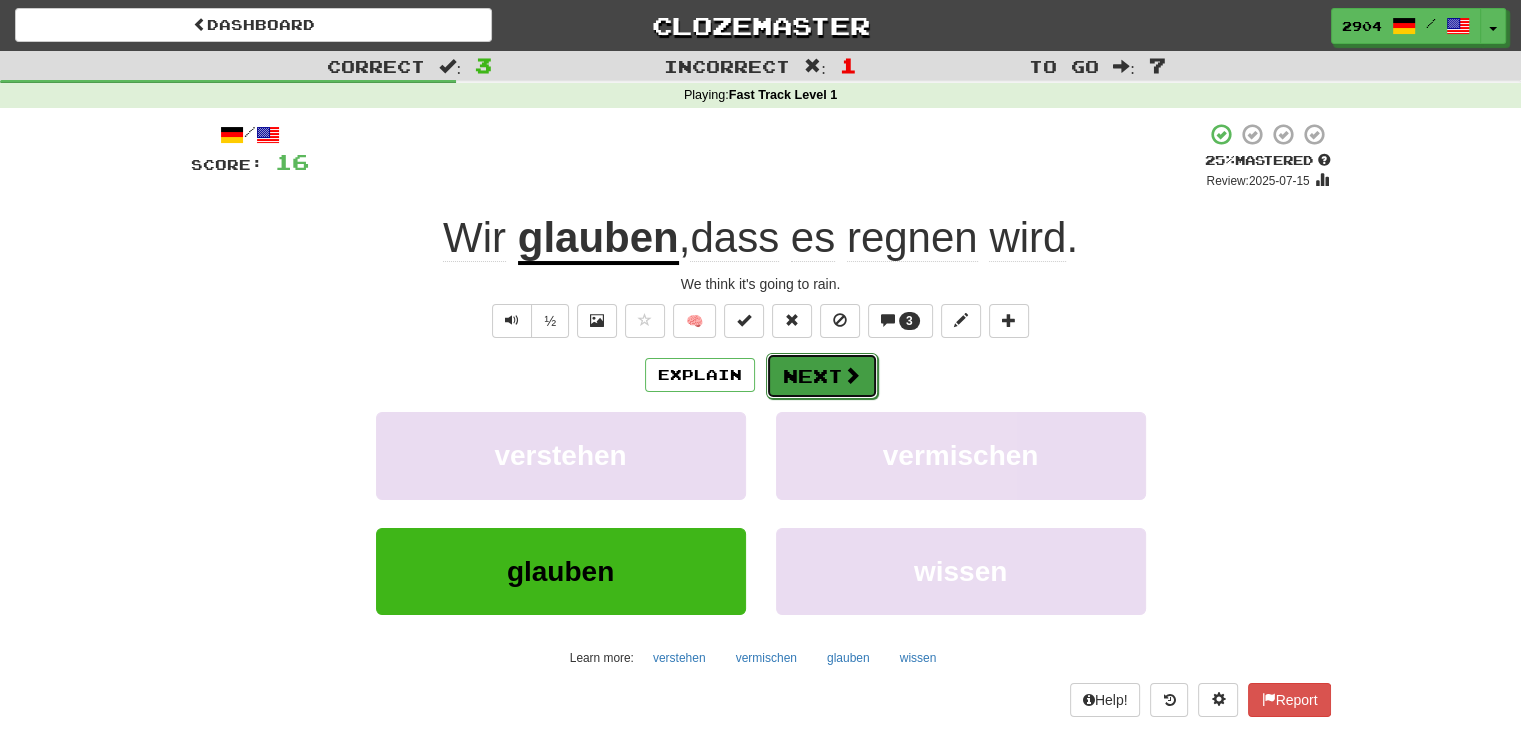 click on "Next" at bounding box center (822, 376) 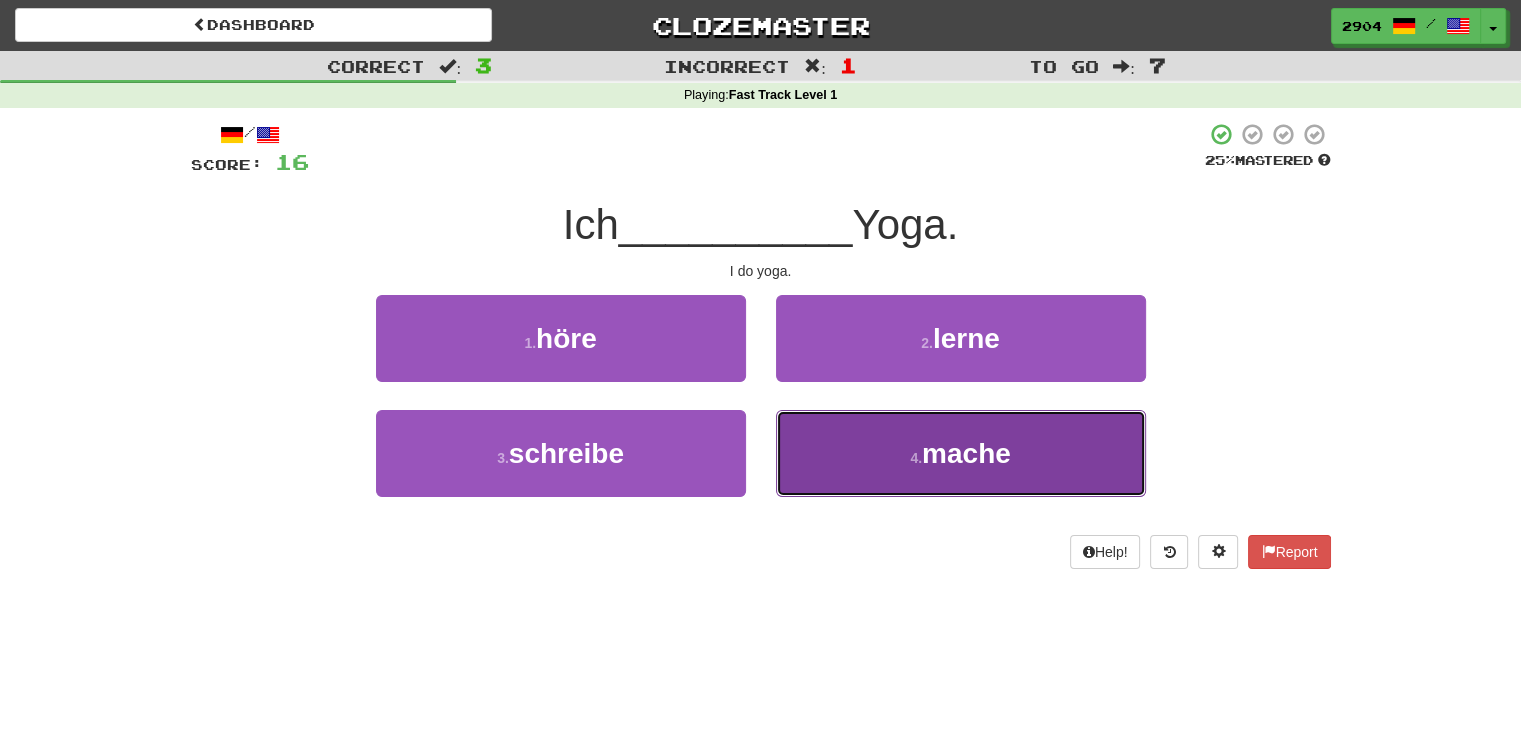 click on "4 .  mache" at bounding box center [961, 453] 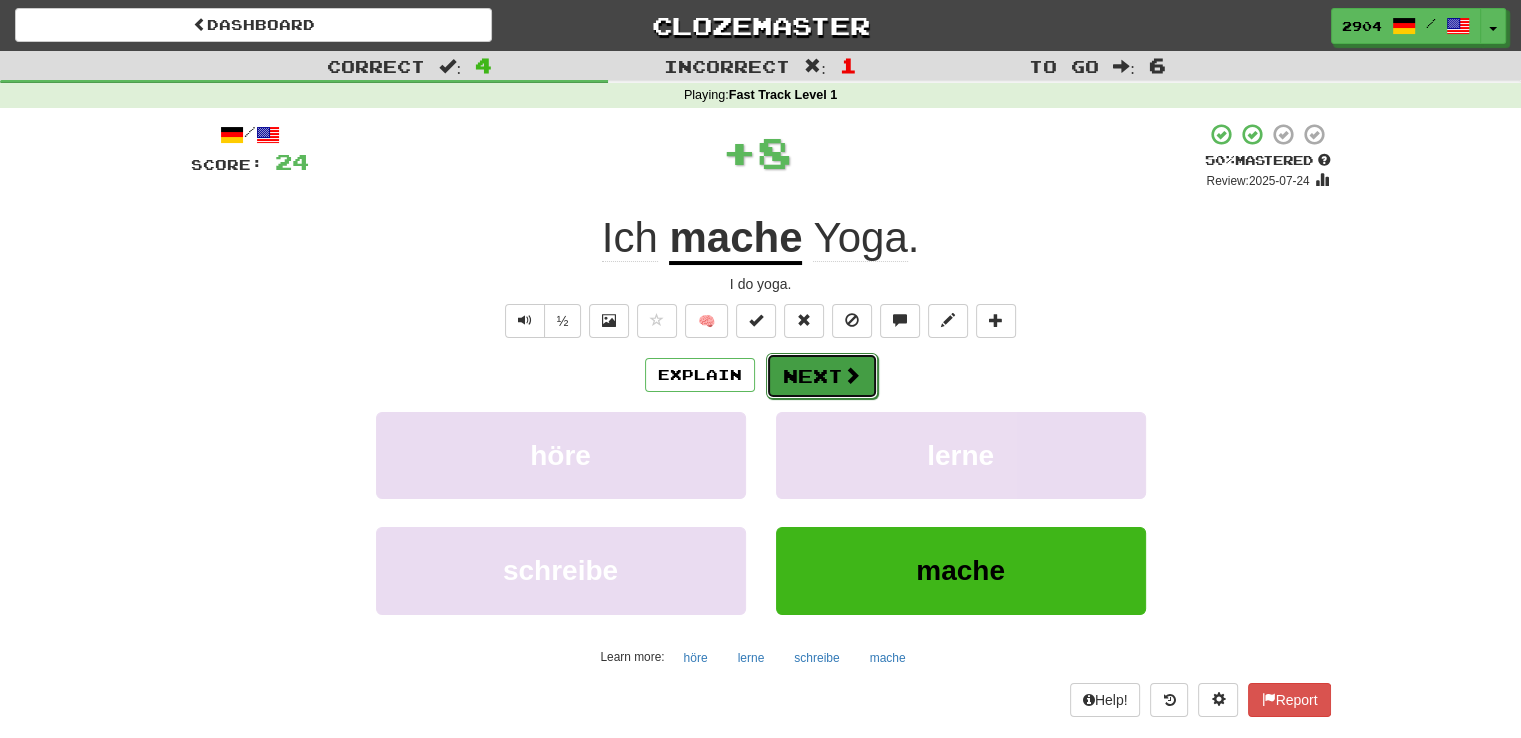 click at bounding box center [852, 375] 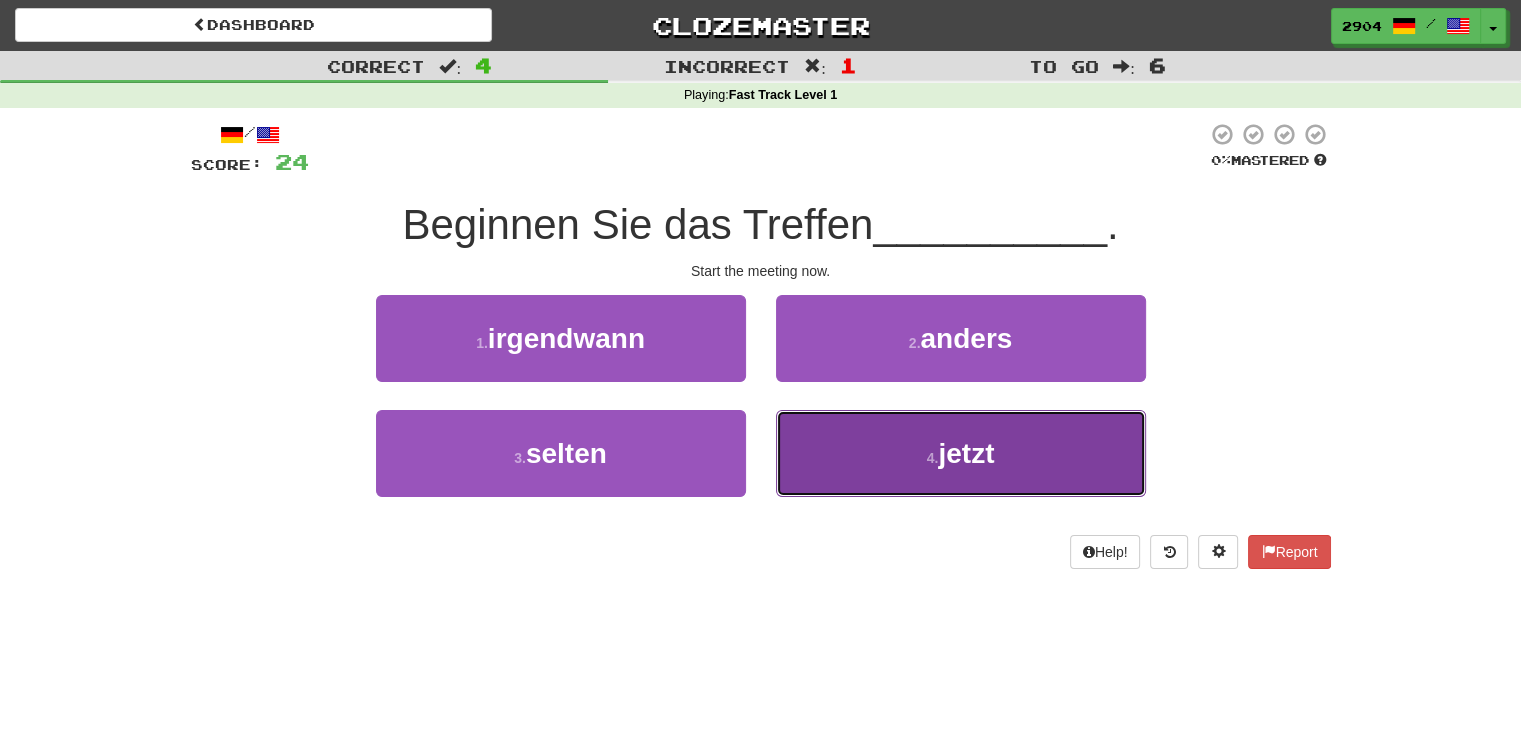 click on "4 .  [NAME]" at bounding box center [961, 453] 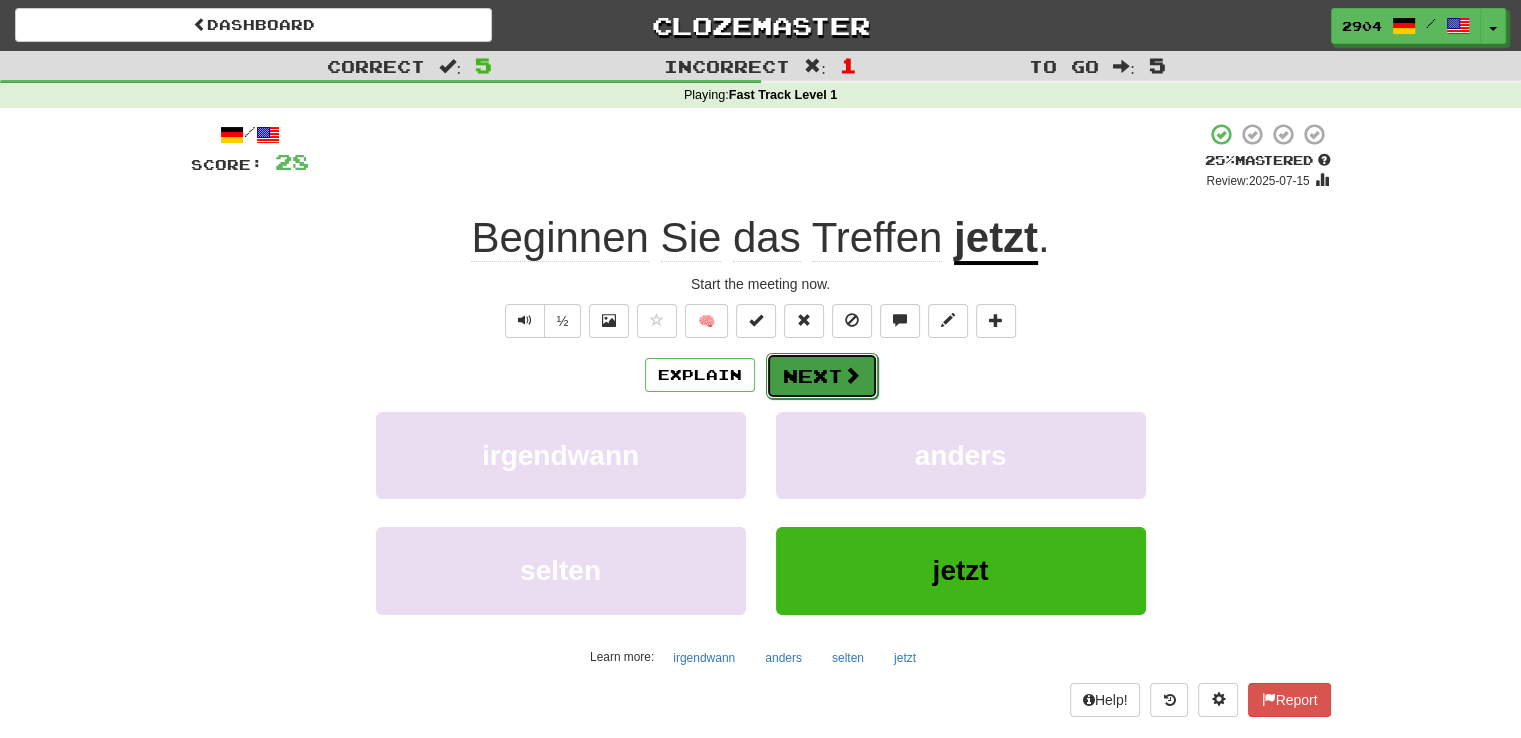 click on "Next" at bounding box center [822, 376] 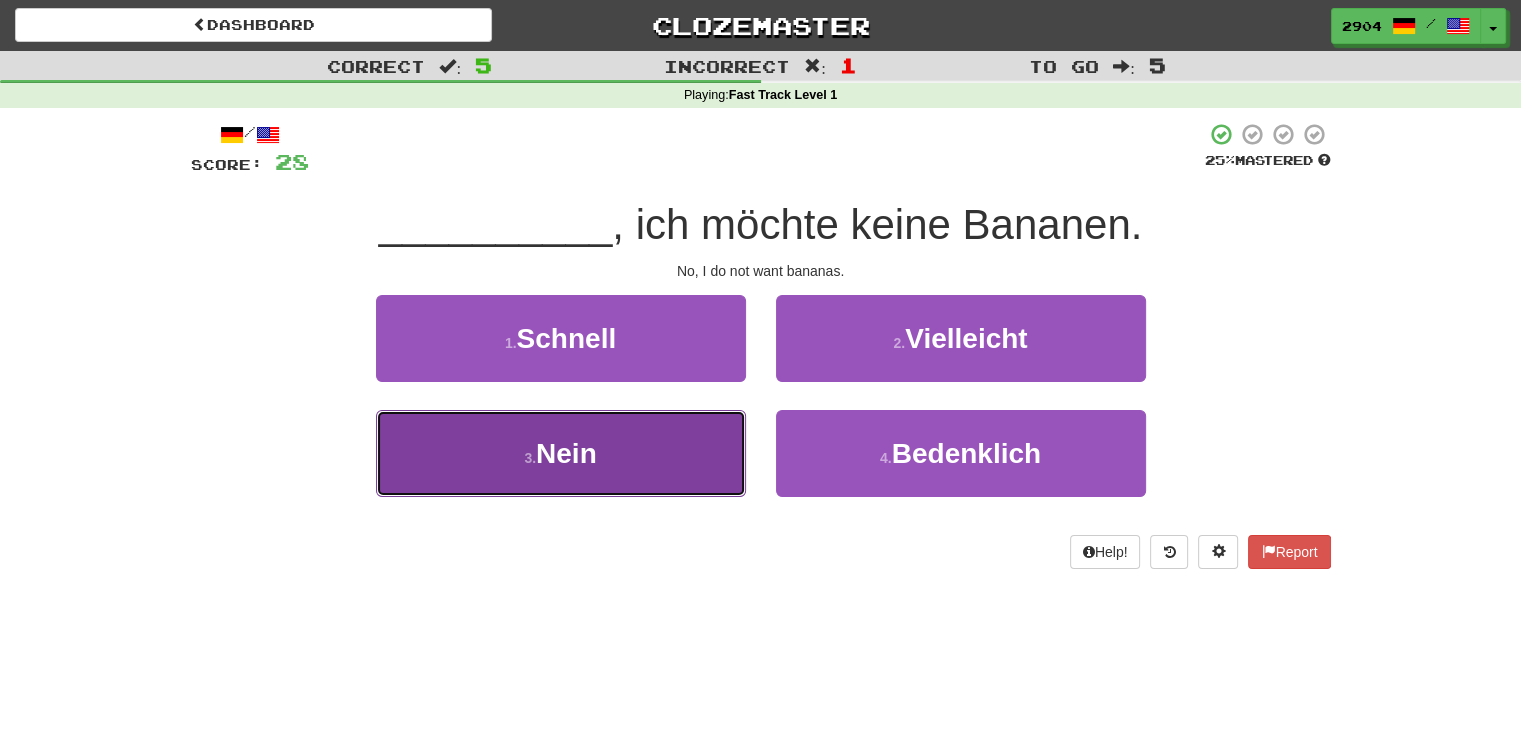 click on "3 .  Nein" at bounding box center (561, 453) 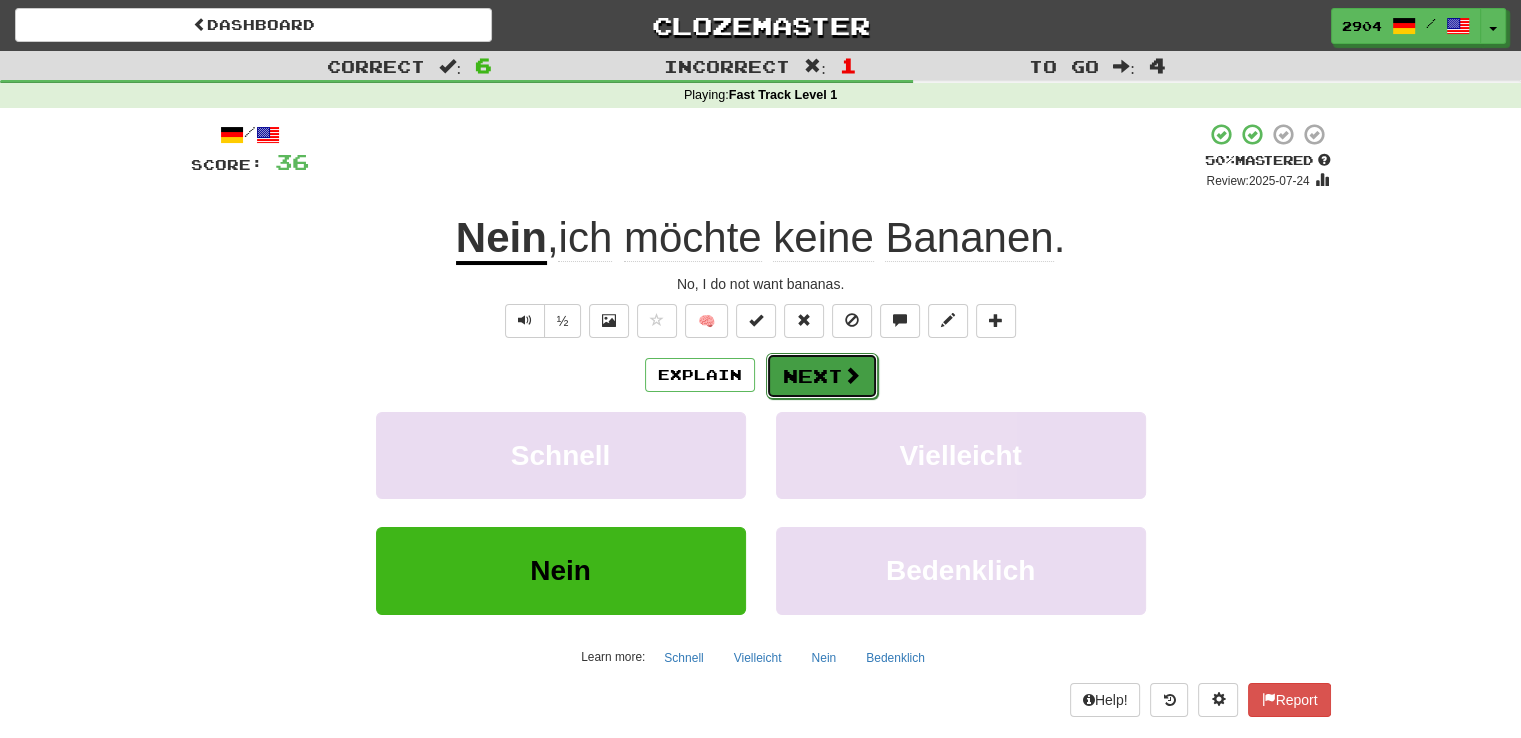 click on "Next" at bounding box center [822, 376] 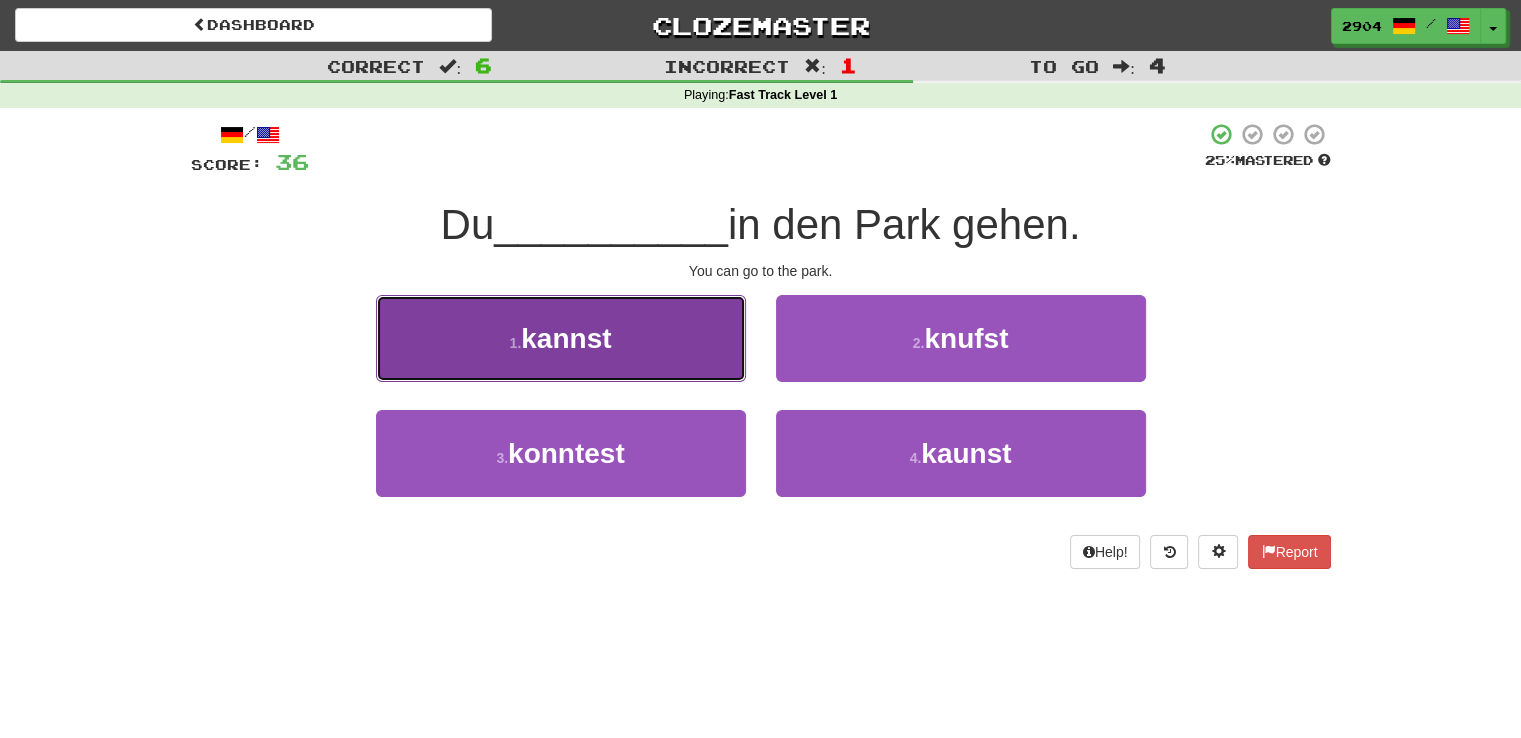 click on "1 .  kannst" at bounding box center (561, 338) 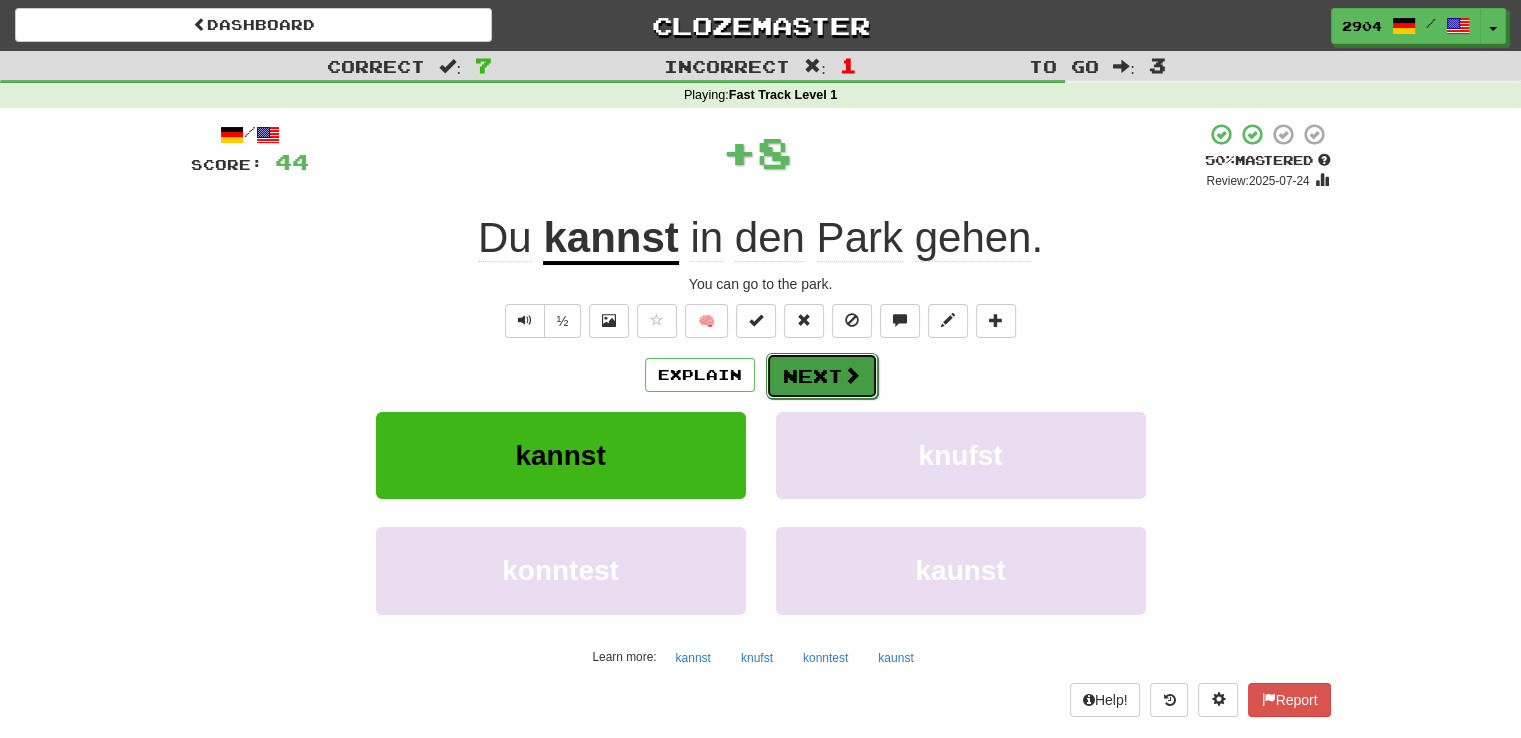 click on "Next" at bounding box center [822, 376] 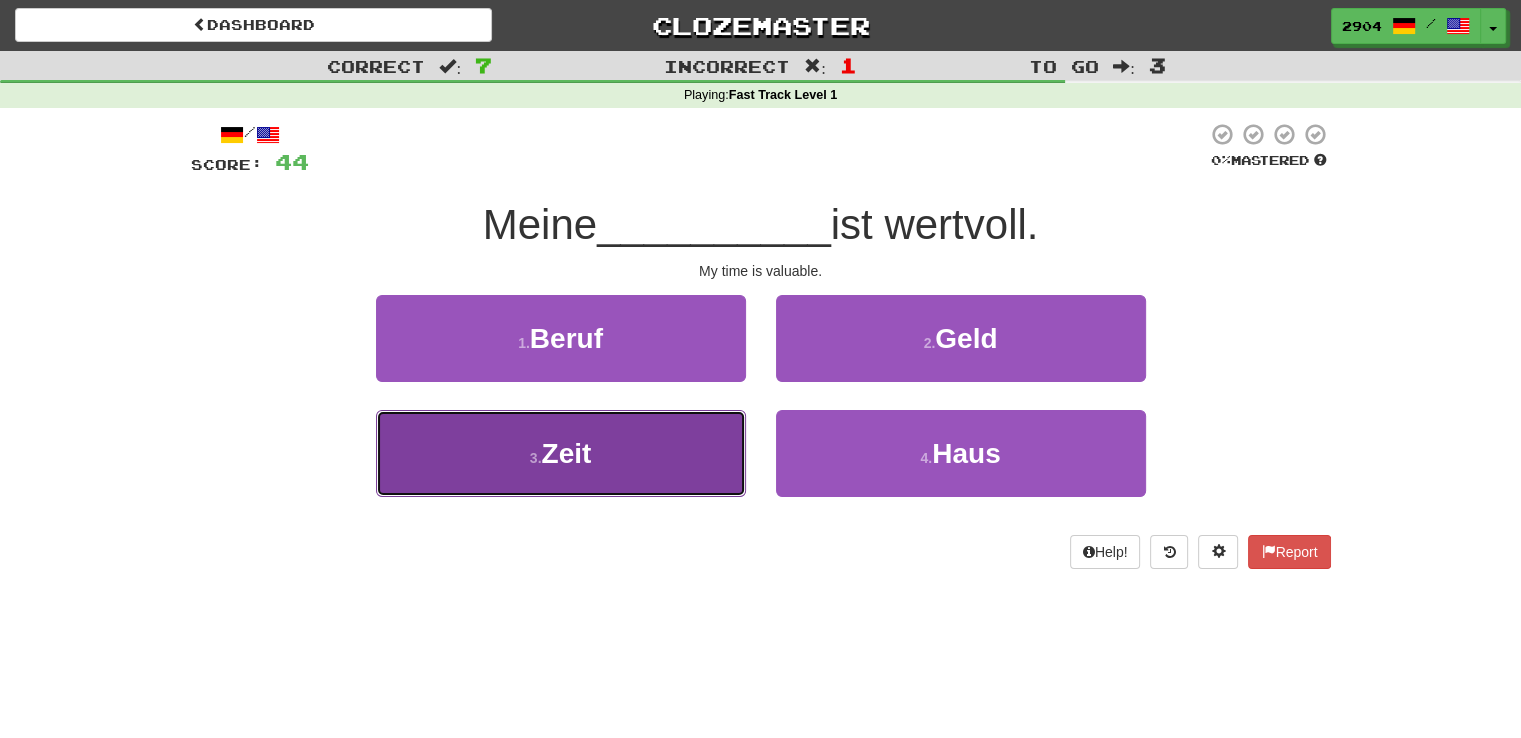 click on "3 .  Zeit" at bounding box center (561, 453) 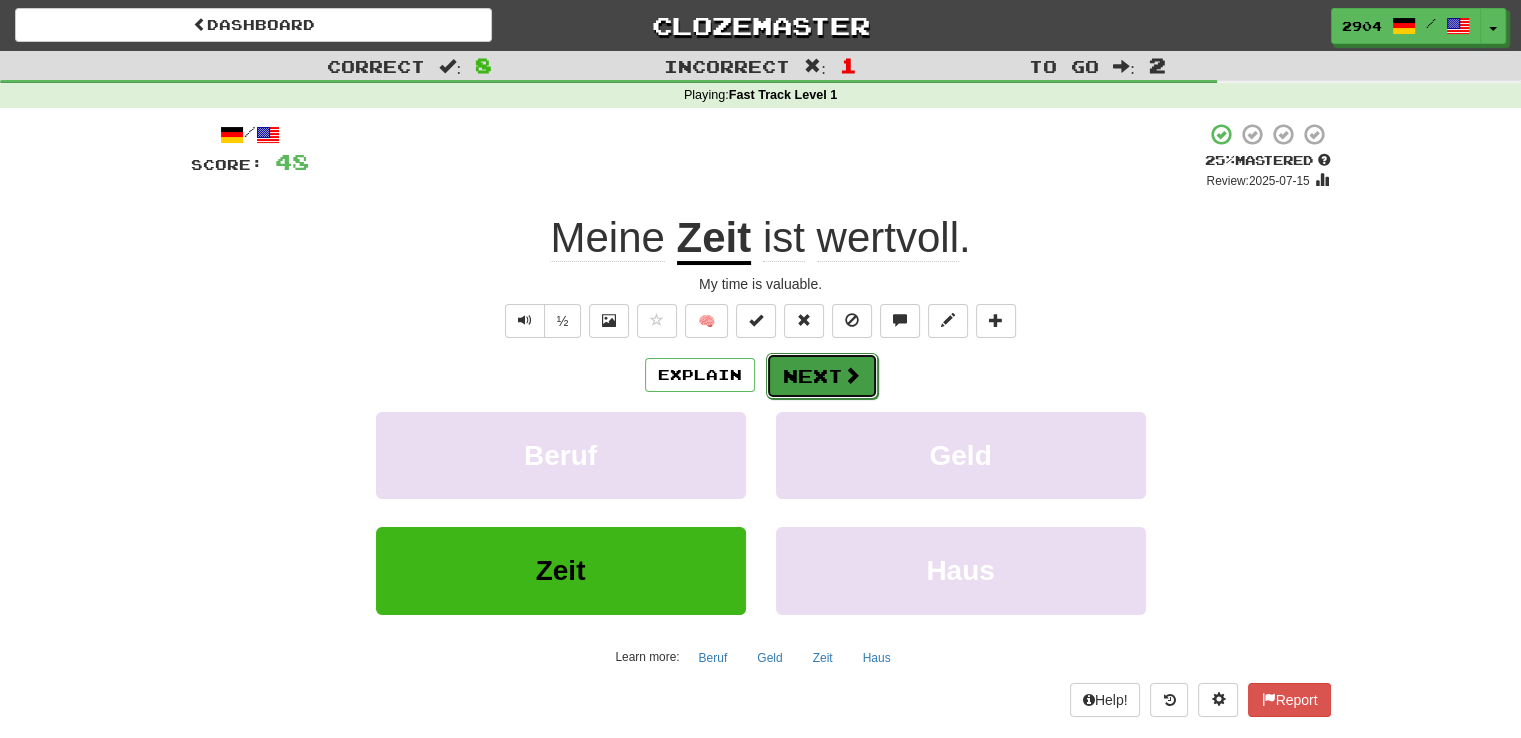 click on "Next" at bounding box center (822, 376) 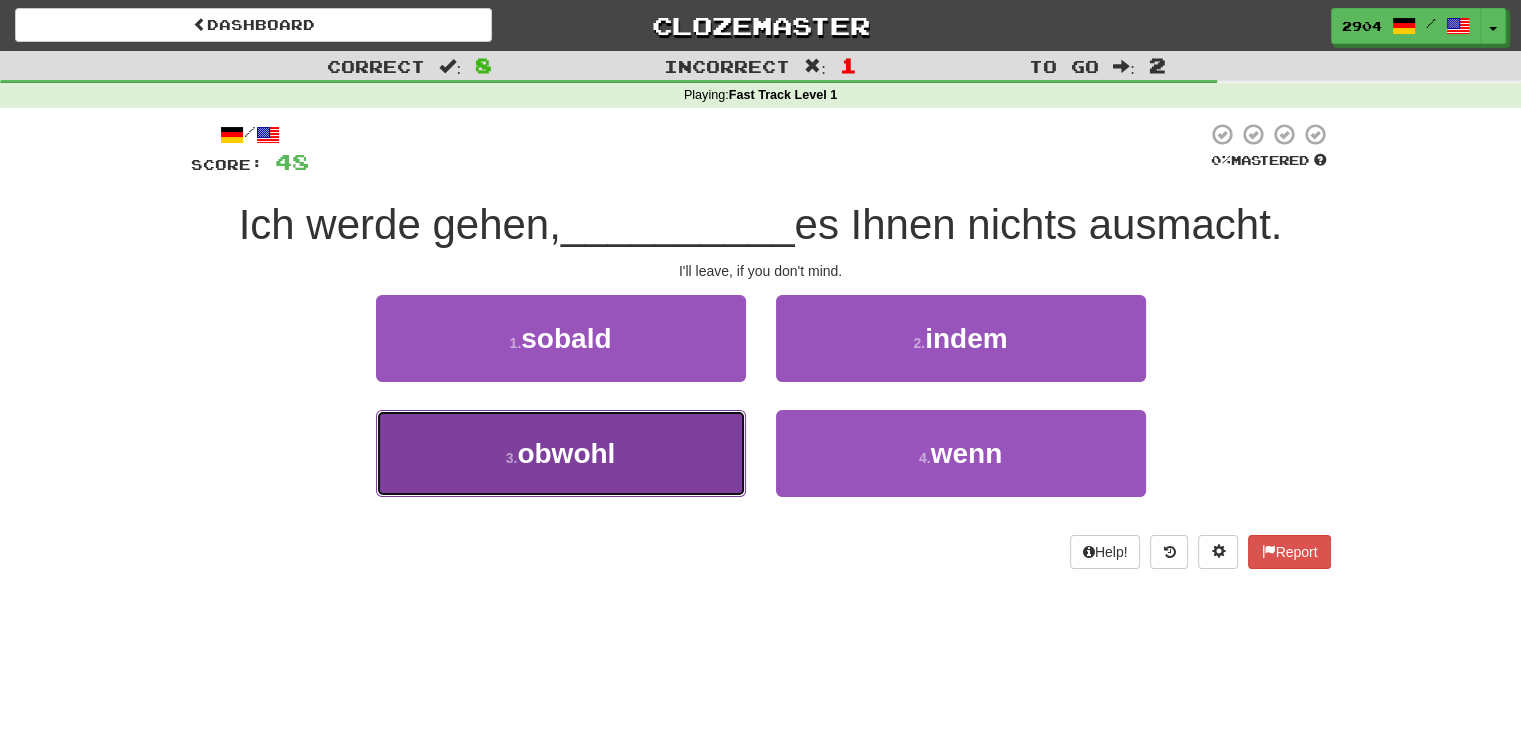 click on "3 .  [NAME]" at bounding box center [561, 453] 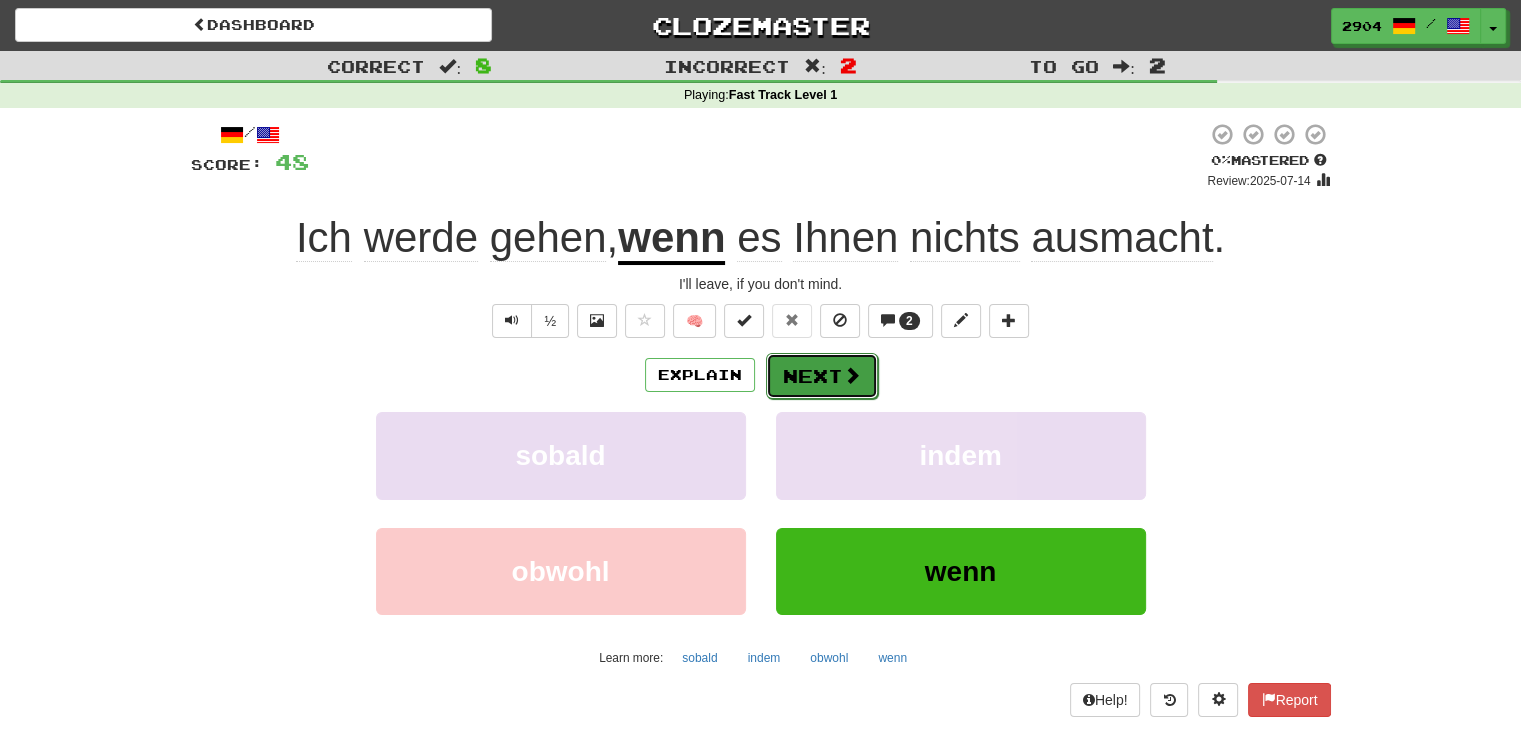click on "Next" at bounding box center (822, 376) 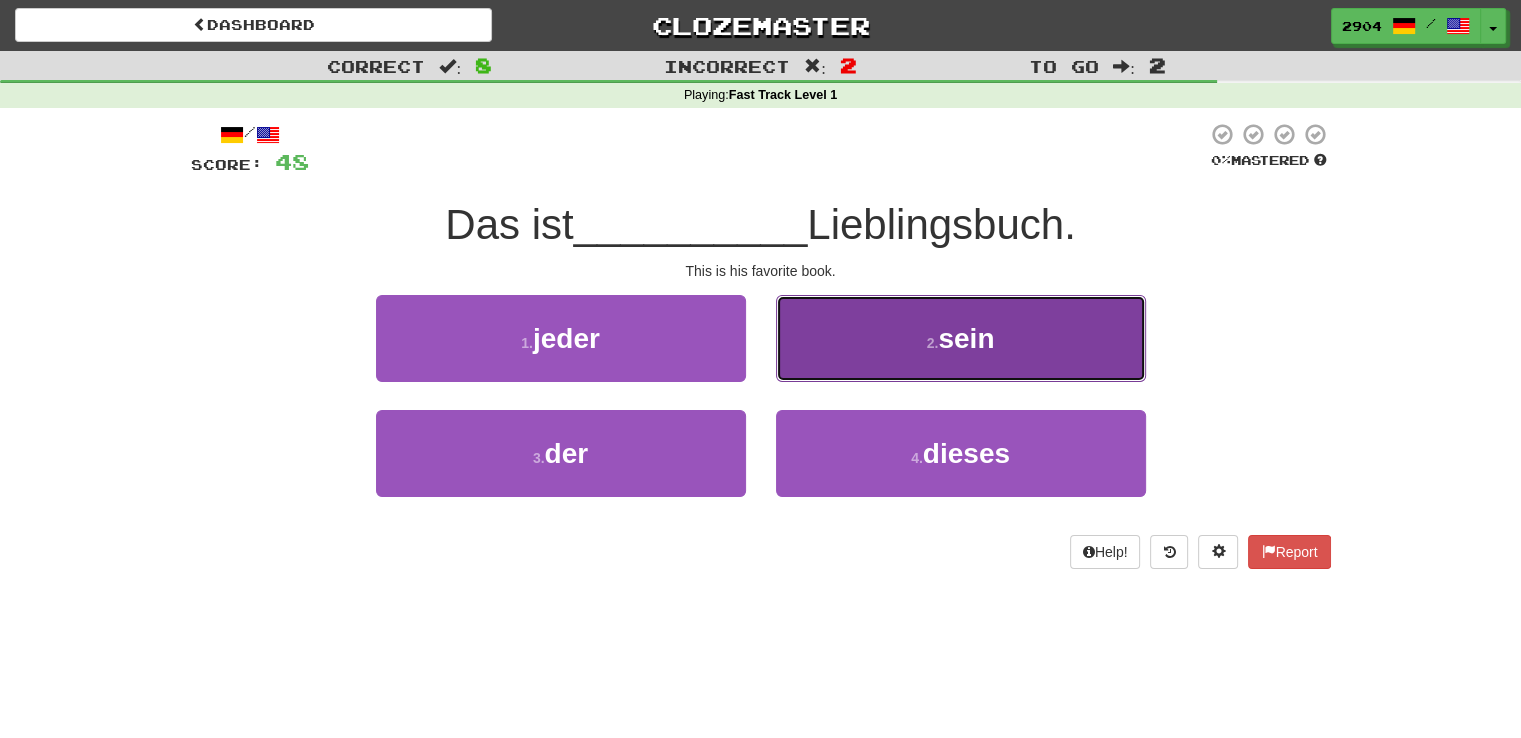 click on "2 .  [NAME]" at bounding box center [961, 338] 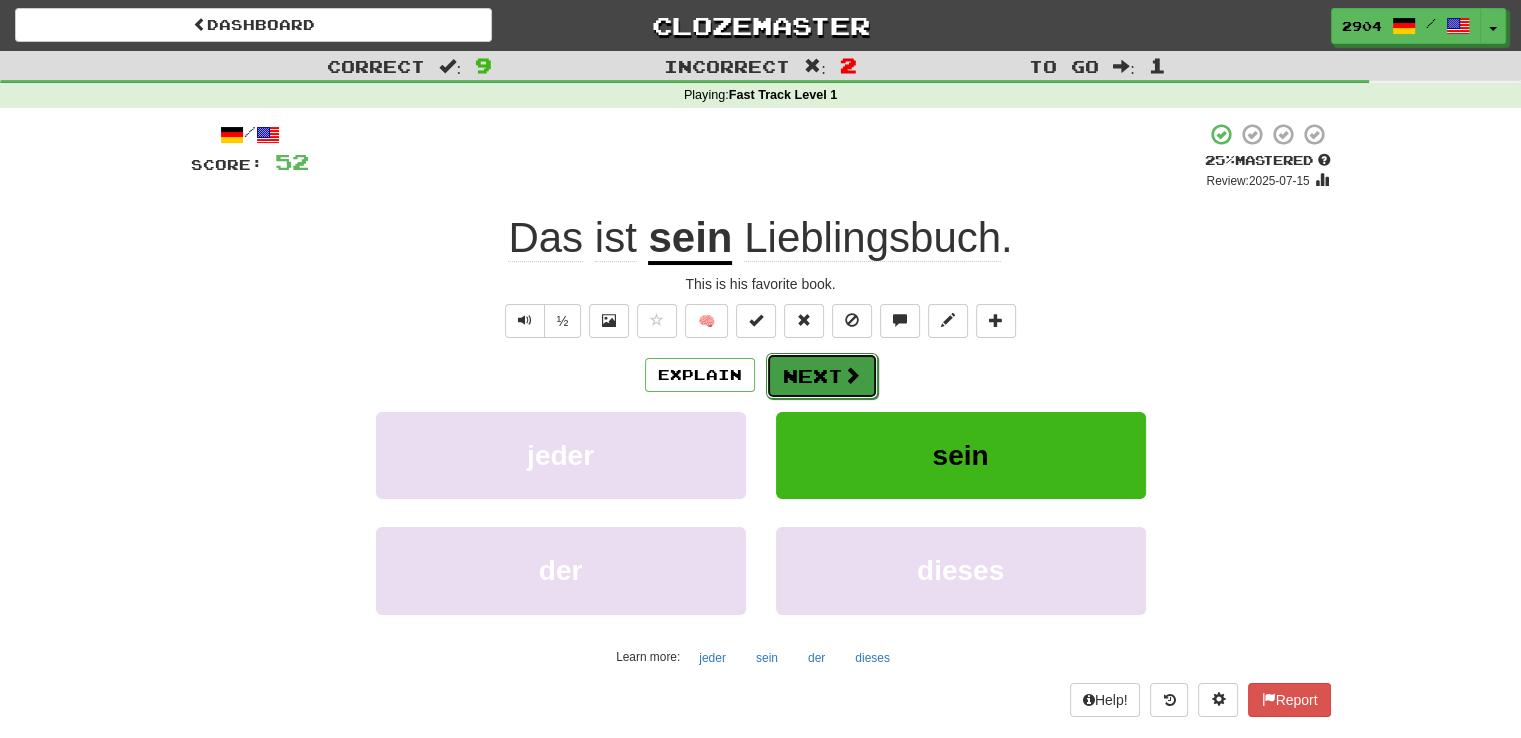 click on "Next" at bounding box center (822, 376) 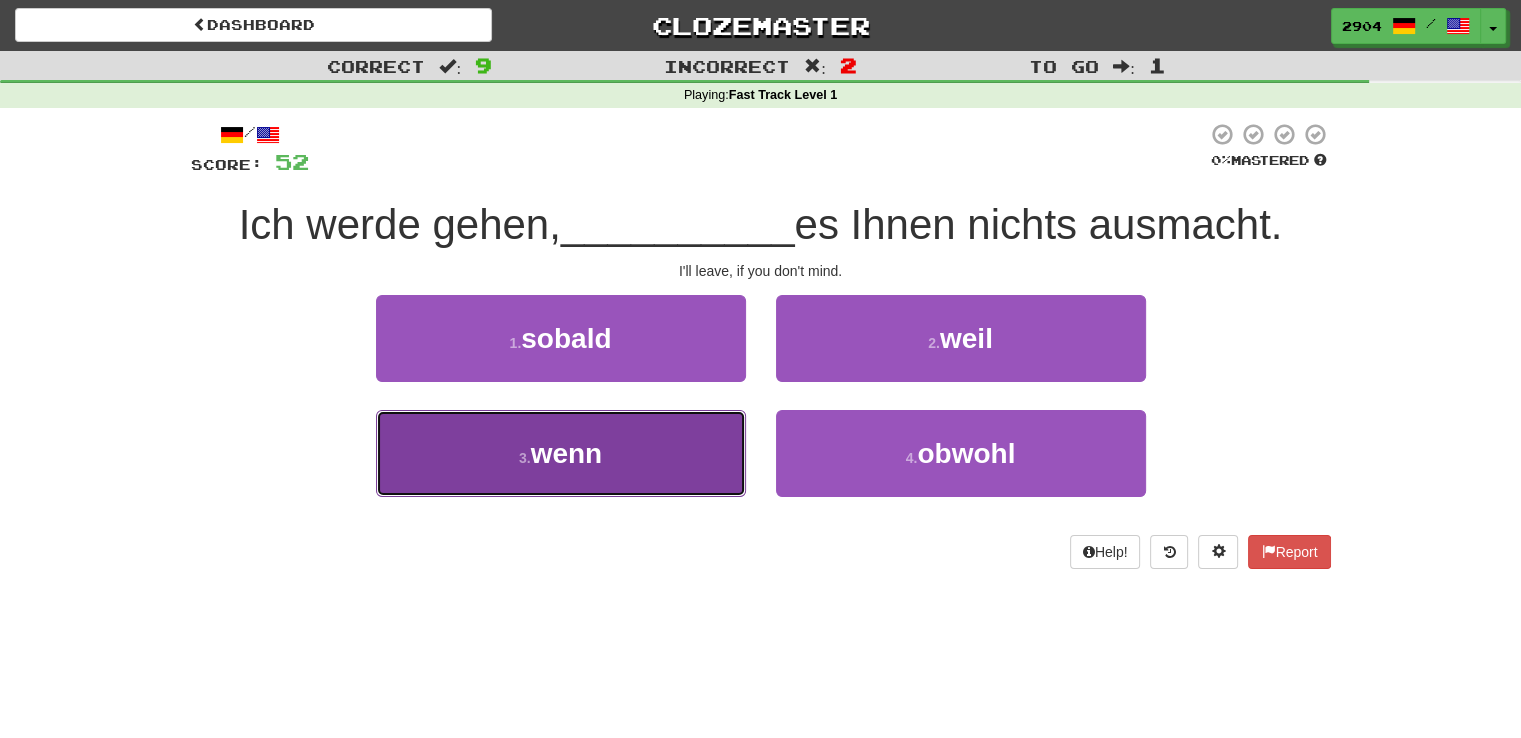 click on "3 .  wenn" at bounding box center [561, 453] 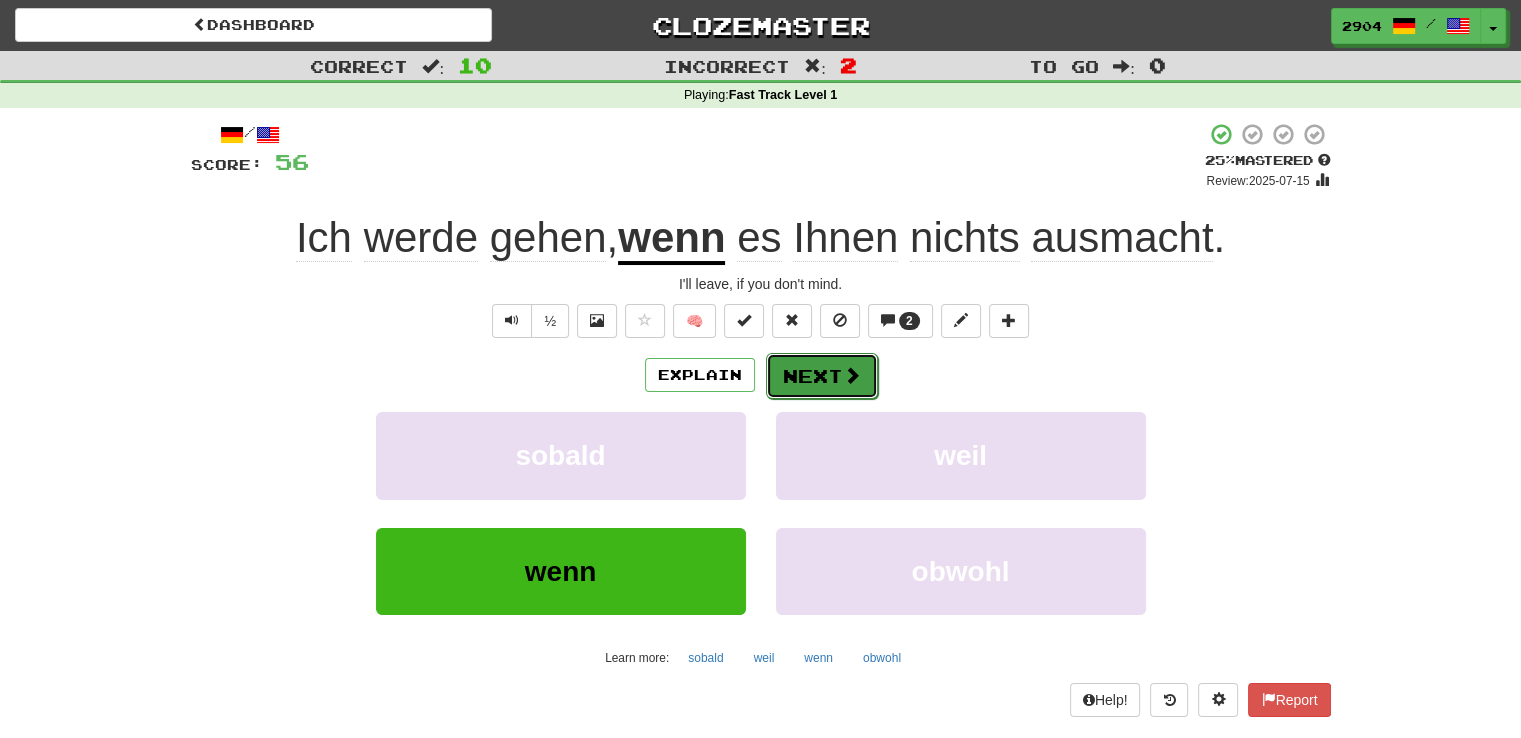 click on "Next" at bounding box center (822, 376) 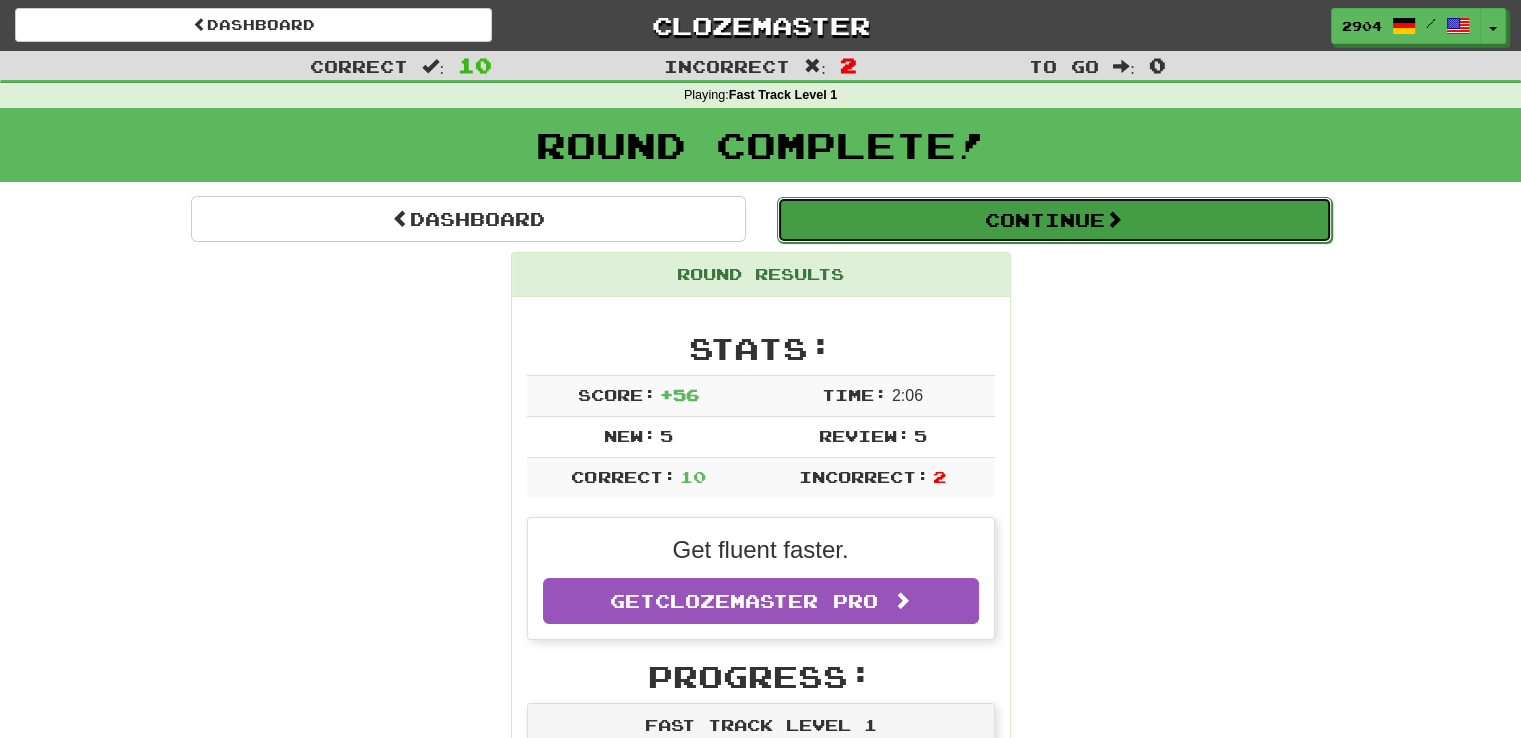 click on "Continue" at bounding box center (1054, 220) 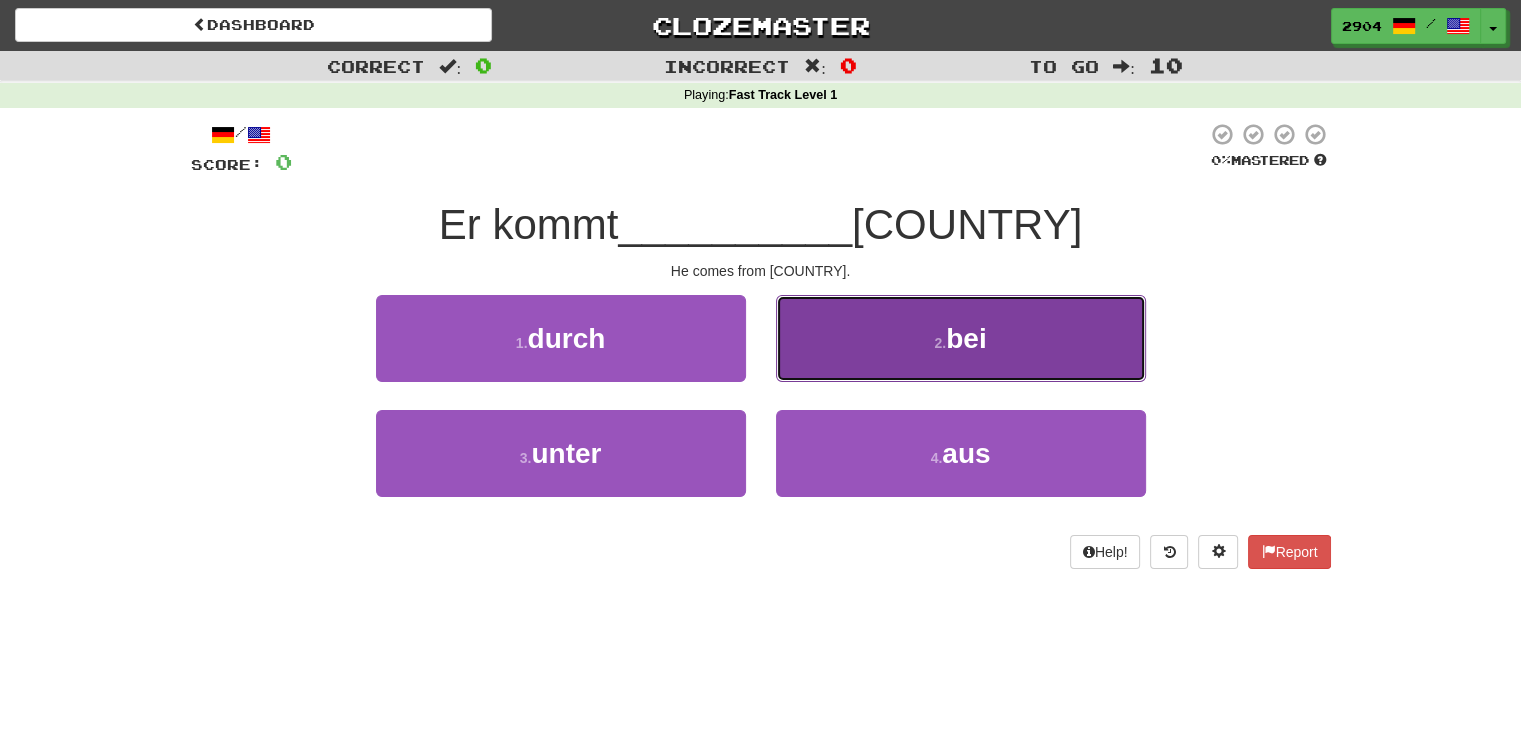 click on "2 .  bei" at bounding box center [961, 338] 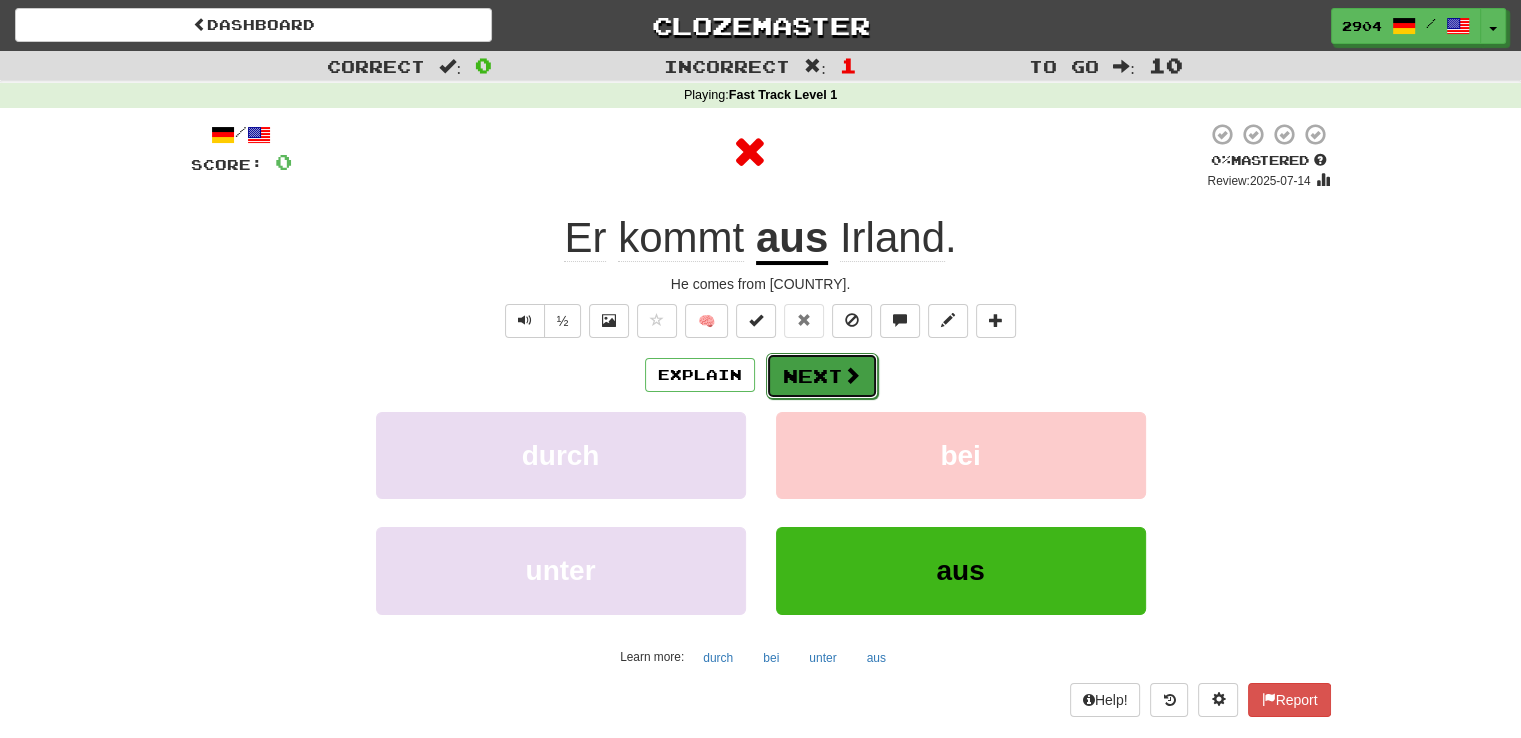 click on "Next" at bounding box center (822, 376) 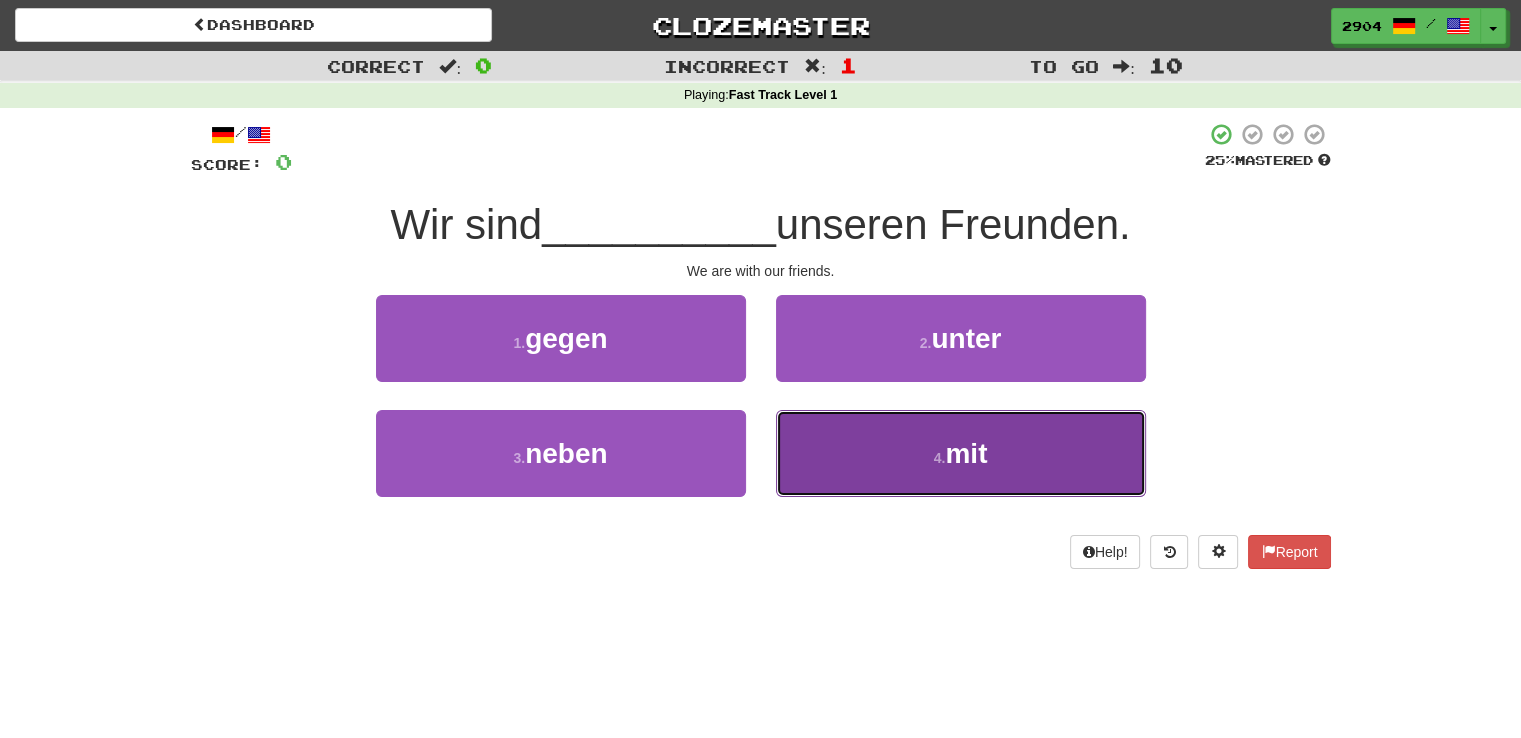 click on "4 .  [NAME]" at bounding box center (961, 453) 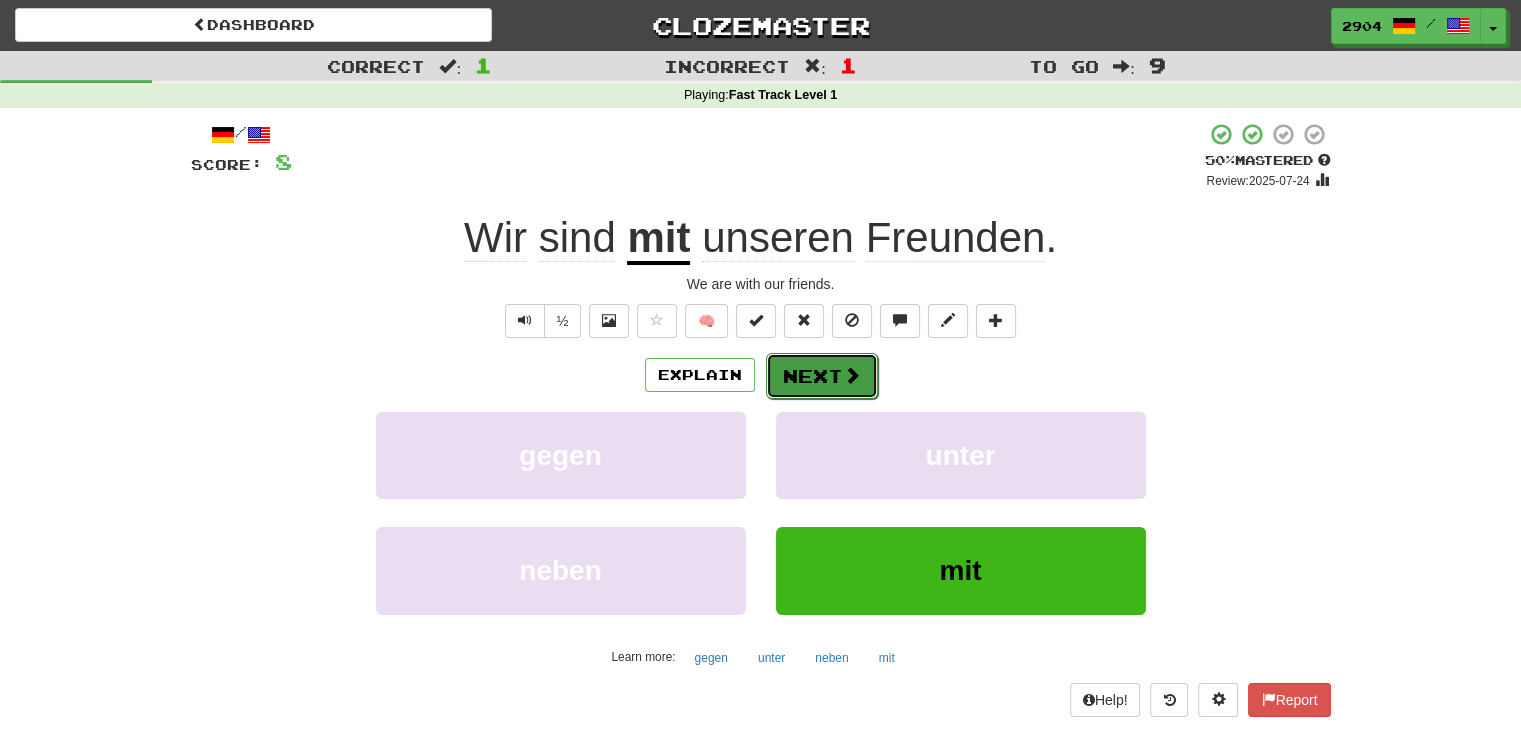 click at bounding box center (852, 375) 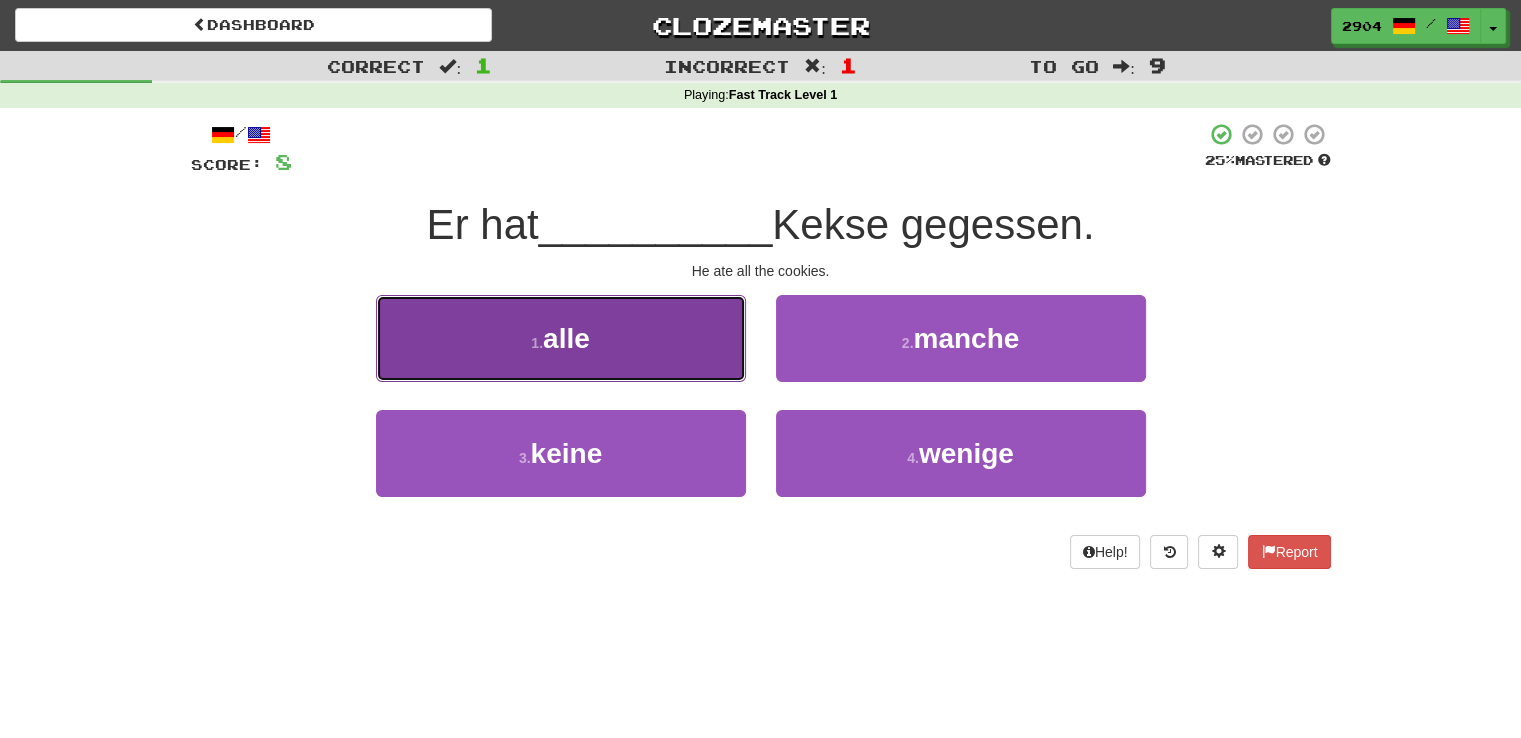click on "1 .  alle" at bounding box center (561, 338) 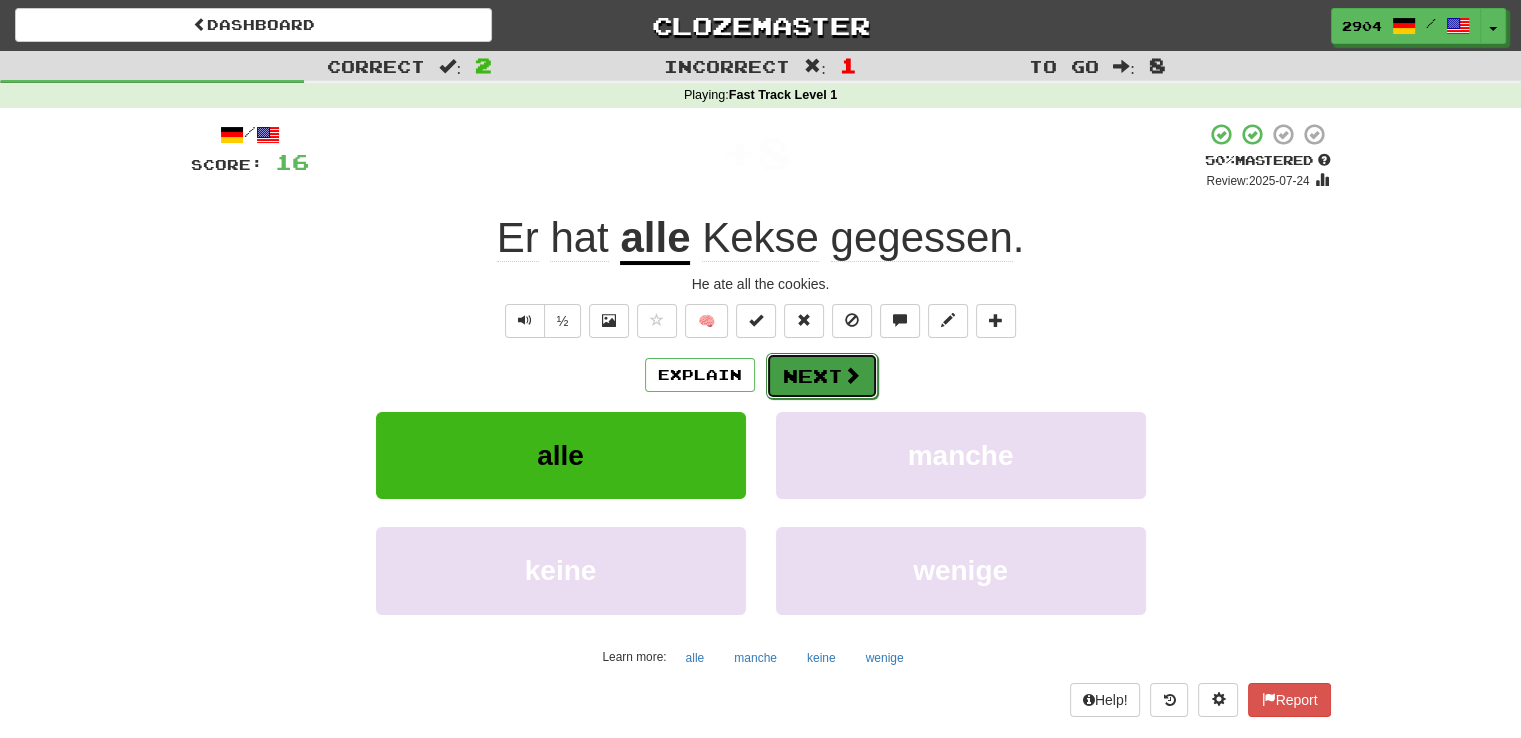 click on "Next" at bounding box center (822, 376) 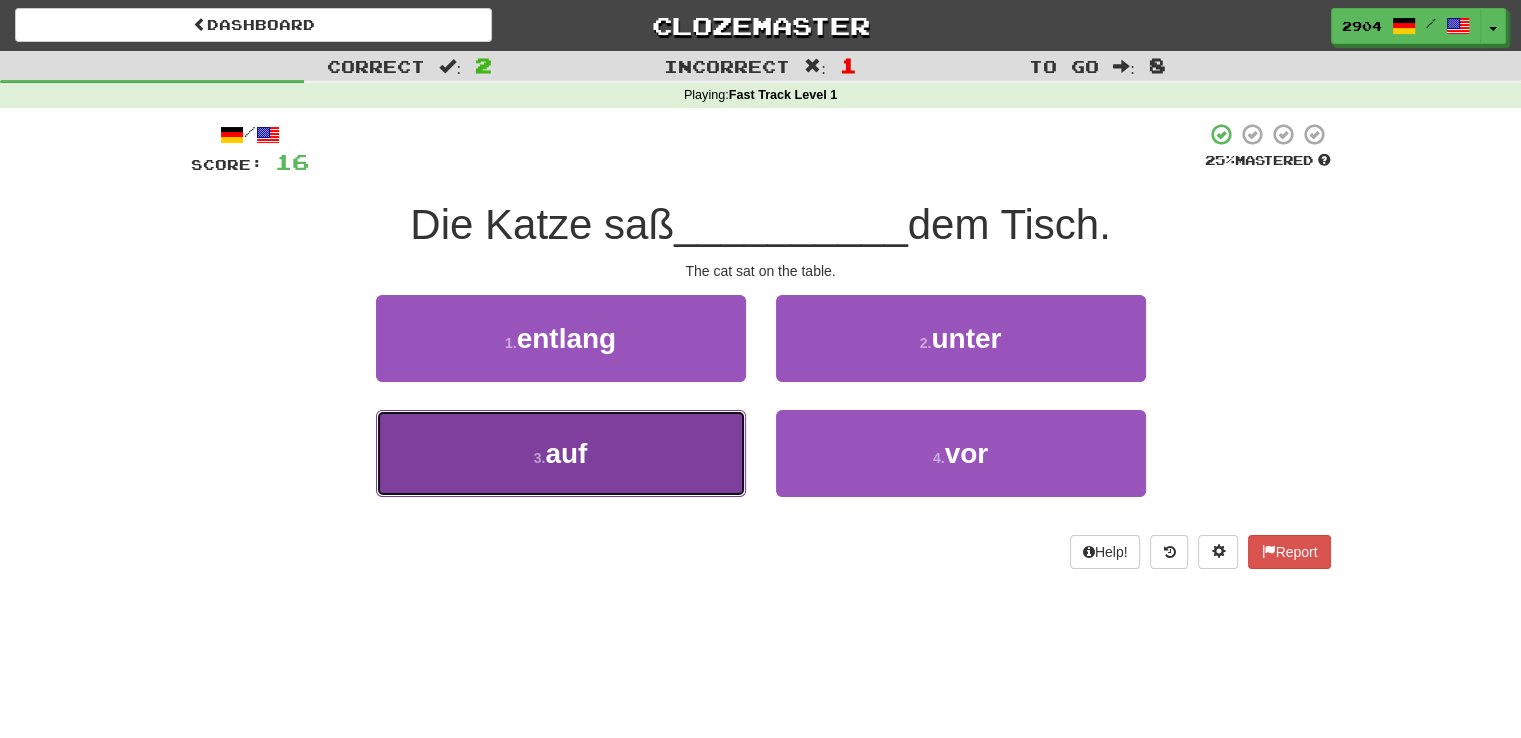 click on "3 .  auf" at bounding box center [561, 453] 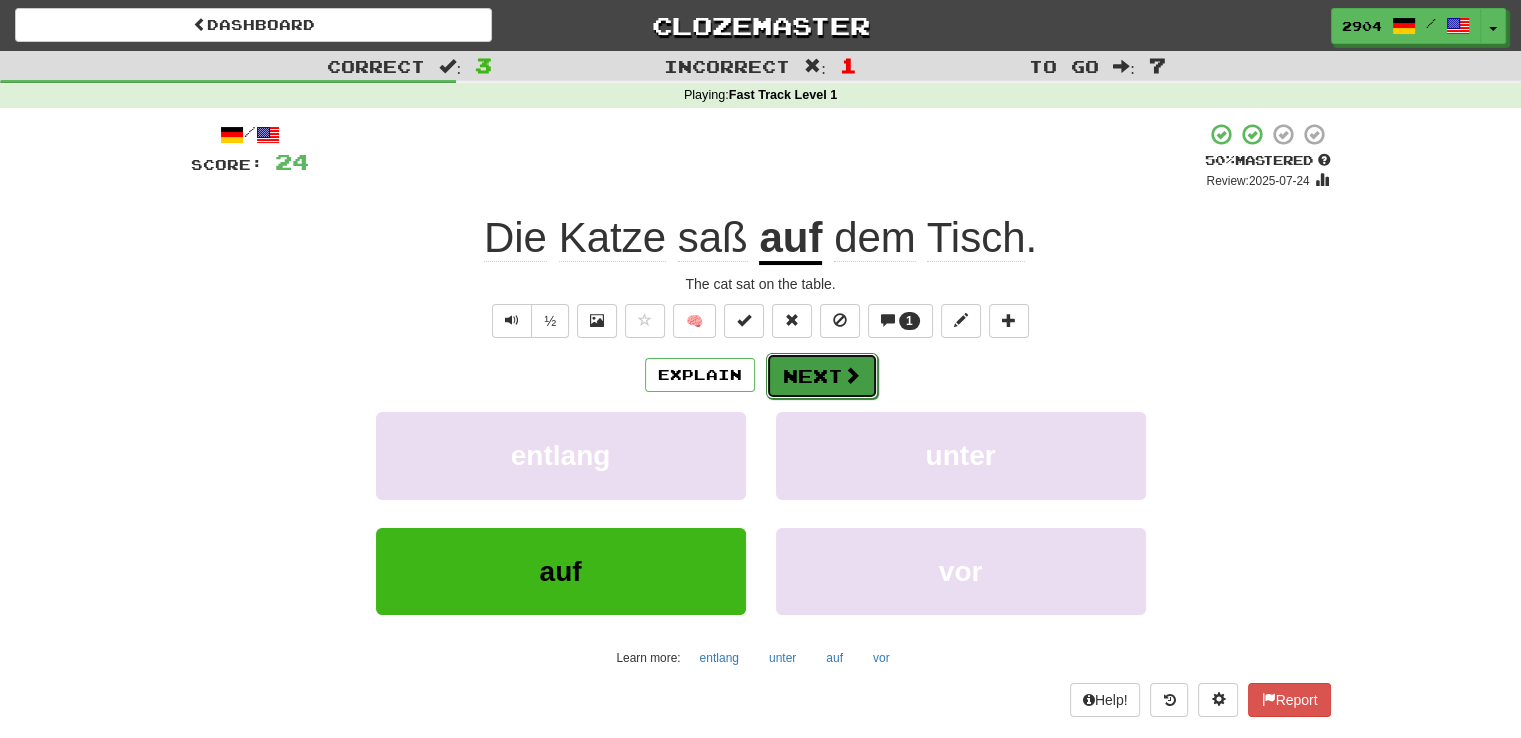 click on "Next" at bounding box center (822, 376) 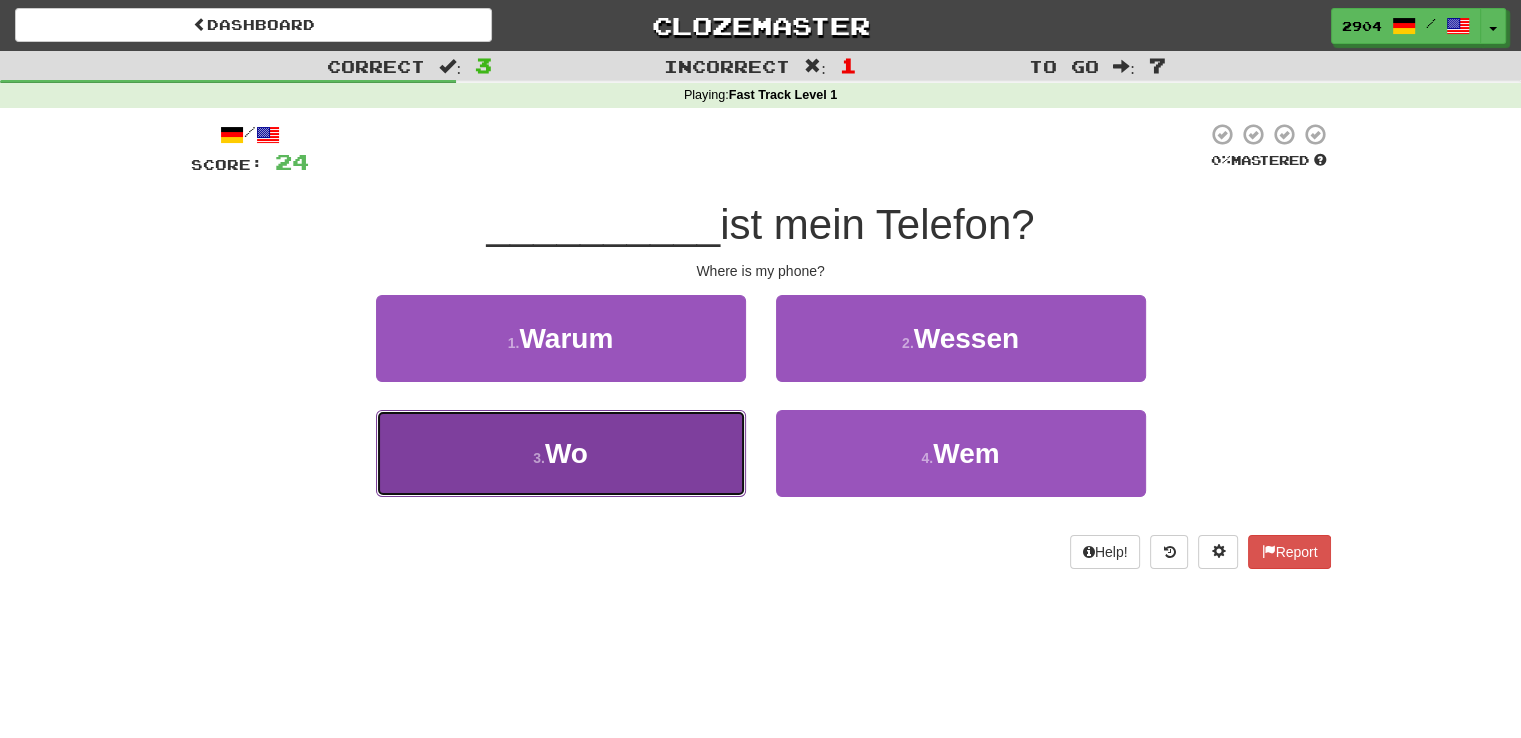 click on "3 .  Wo" at bounding box center [561, 453] 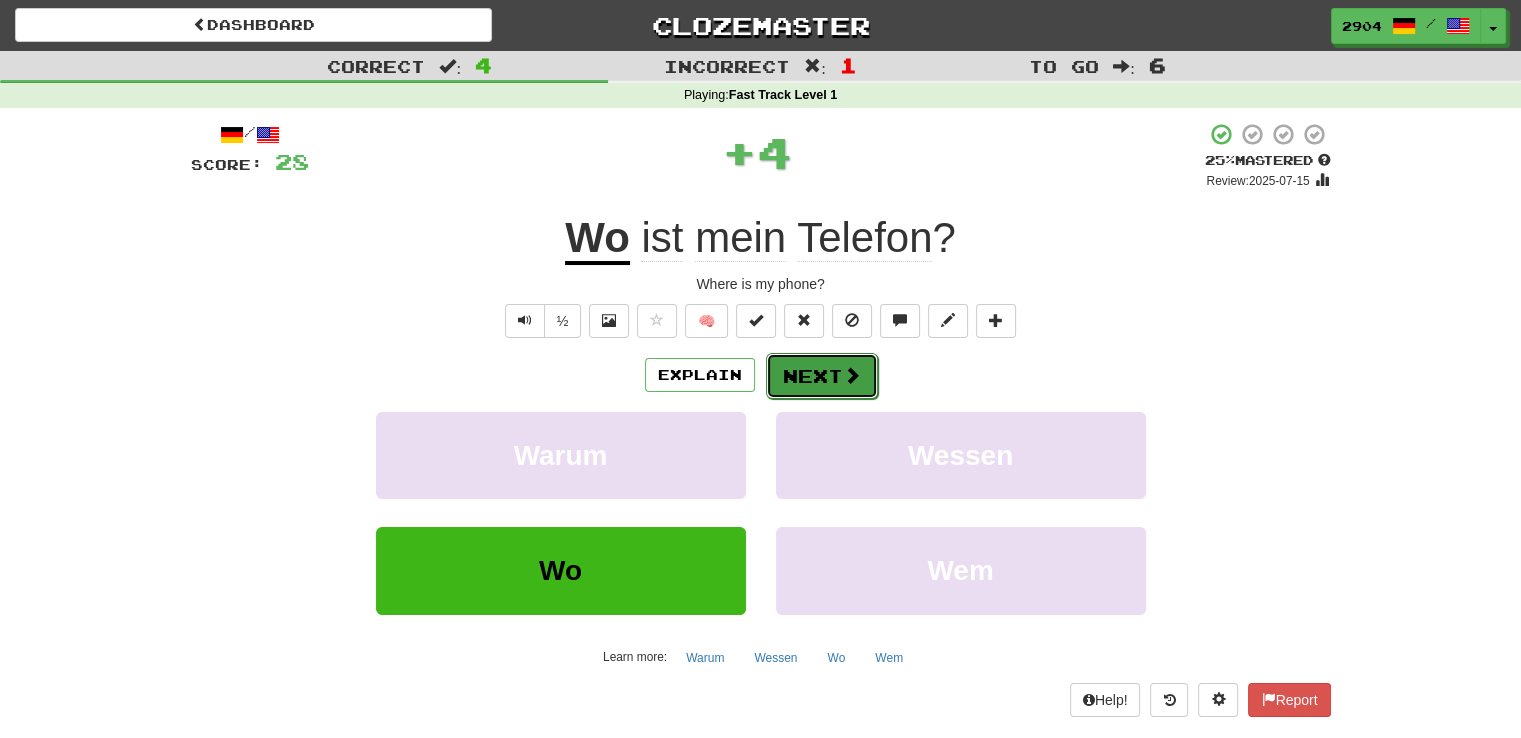 click on "Next" at bounding box center [822, 376] 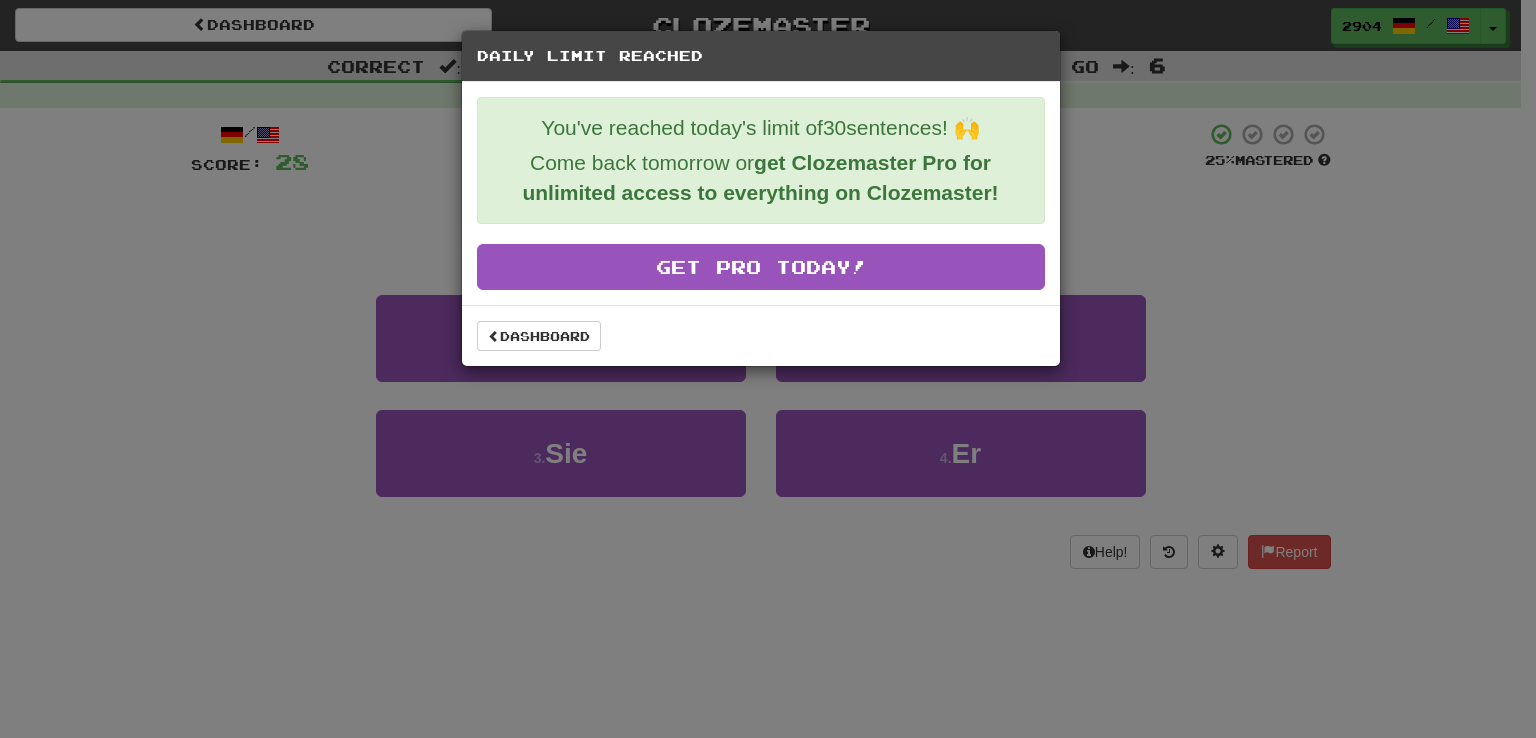 click on "Daily Limit Reached You've reached today's limit of  30  sentences! 🙌  Come back tomorrow or  get Clozemaster Pro for unlimited access to everything on Clozemaster! Get Pro Today! Dashboard" at bounding box center (768, 369) 